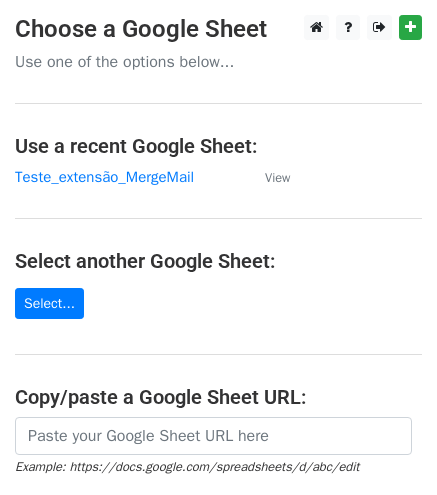 scroll, scrollTop: 0, scrollLeft: 0, axis: both 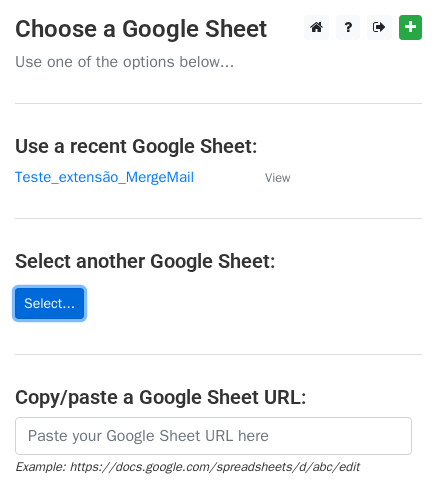 click on "Select..." at bounding box center (49, 303) 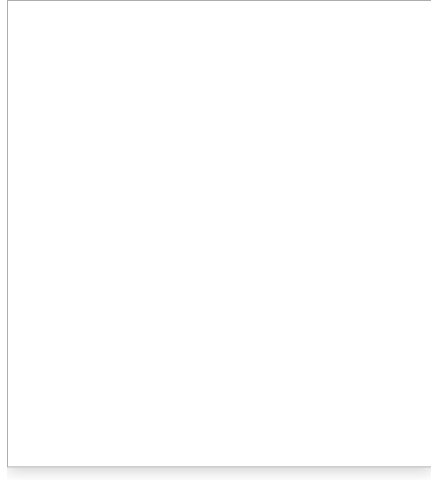 scroll, scrollTop: 0, scrollLeft: 0, axis: both 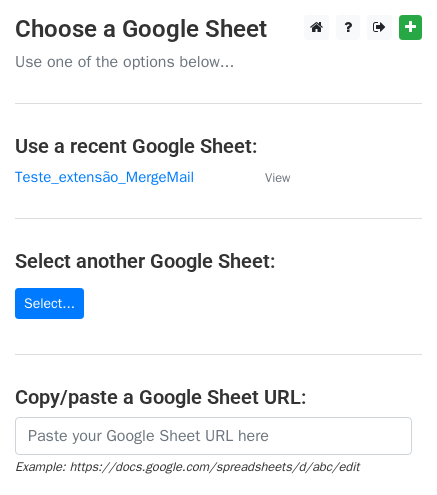 click on "Use a recent Google Sheet:" at bounding box center (218, 146) 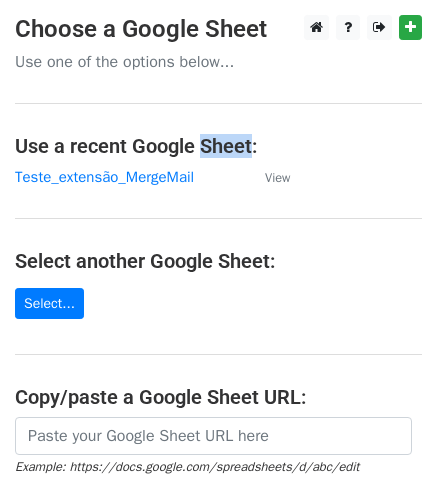 click on "Use a recent Google Sheet:" at bounding box center [218, 146] 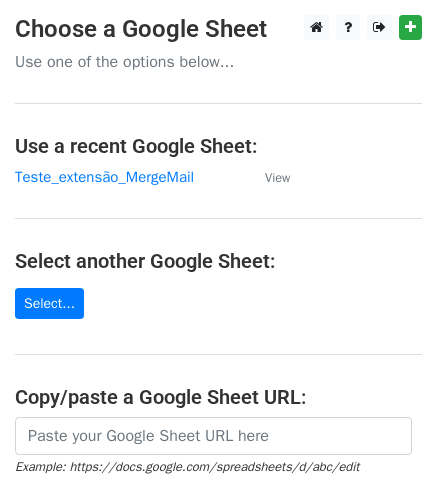 click on "Choose a Google Sheet
Use one of the options below...
Use a recent Google Sheet:
Teste_extensão_MergeMail
View
Select another Google Sheet:
Select...
Copy/paste a Google Sheet URL:
Example:
https://docs.google.com/spreadsheets/d/abc/edit
Next
Google Sheets
Need help?
Help
×
Why do I need to copy/paste a Google Sheet URL?
Normally, MergeMail would show you a list of your Google Sheets to choose from, but because you didn't allow MergeMail access to your Google Drive, it cannot show you a list of your Google Sheets. You can read more about permissions in our  support pages .
If you'd like to see a list of your Google Sheets, you'll need to  sign out of MergeMail  and then sign back in and allow access to your Google Drive.
Are your recipients in a CSV or Excel file?
Import your CSV or Excel file into a Google Sheet  then try again.
Need help with something else?" at bounding box center [218, 325] 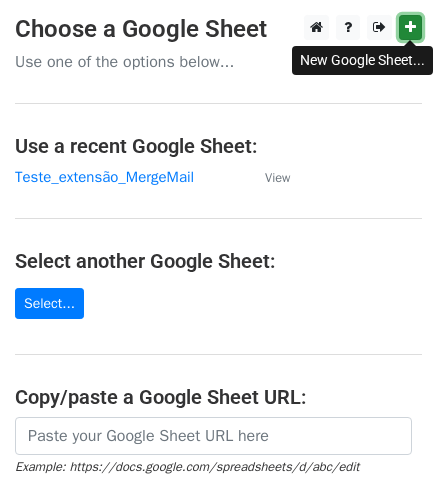 click at bounding box center [410, 27] 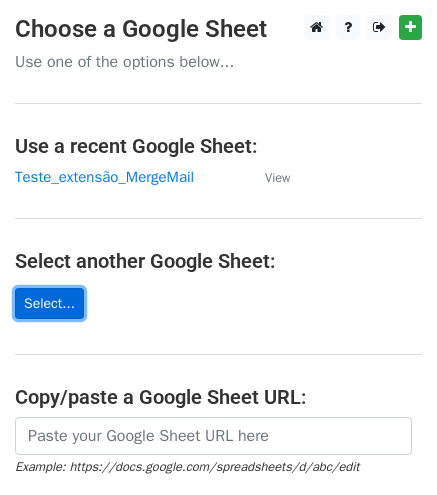 click on "Select..." at bounding box center [49, 303] 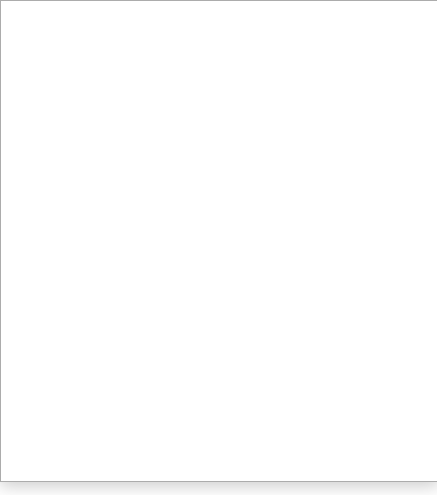 scroll, scrollTop: 0, scrollLeft: 0, axis: both 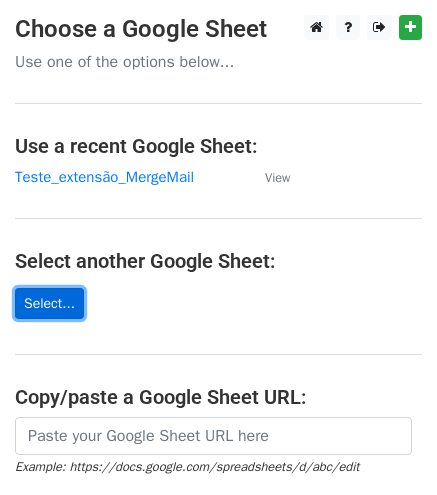 click on "Select..." at bounding box center (49, 303) 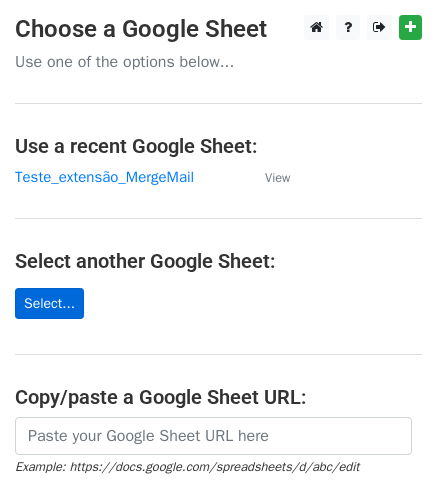 scroll, scrollTop: 0, scrollLeft: 0, axis: both 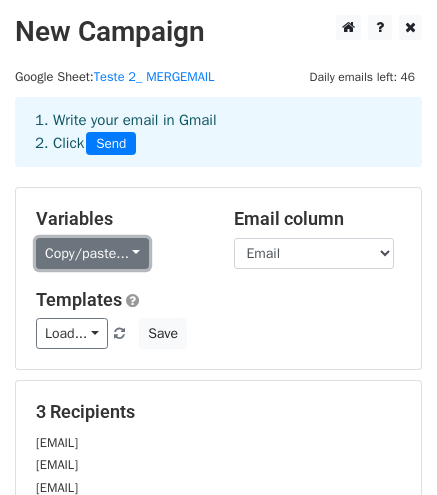click on "Copy/paste..." at bounding box center (92, 253) 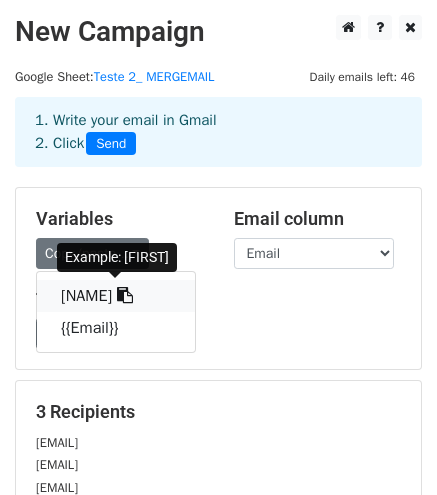 click on "{{Nome}}" at bounding box center [116, 296] 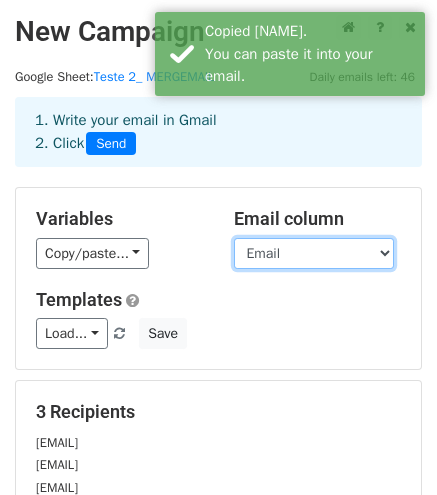 click on "Nome
Email" at bounding box center (314, 253) 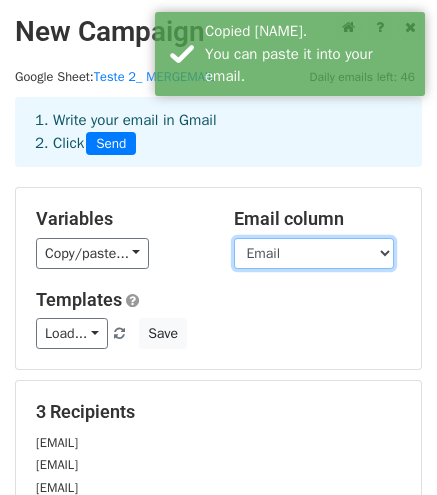 click on "Nome
Email" at bounding box center (314, 253) 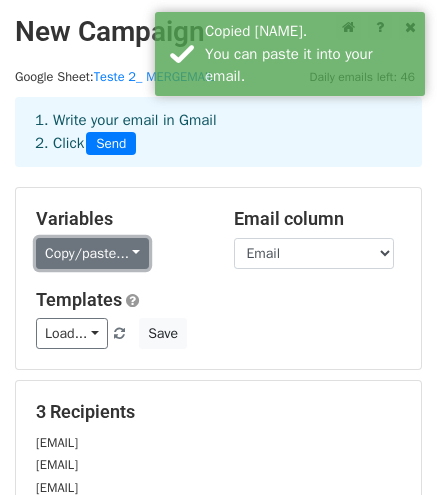 click on "Copy/paste..." at bounding box center [92, 253] 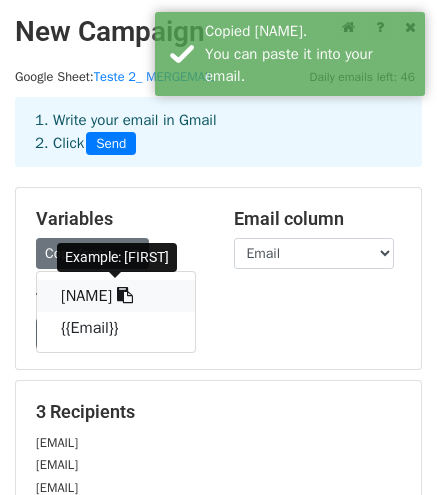 click on "{{Nome}}" at bounding box center (116, 296) 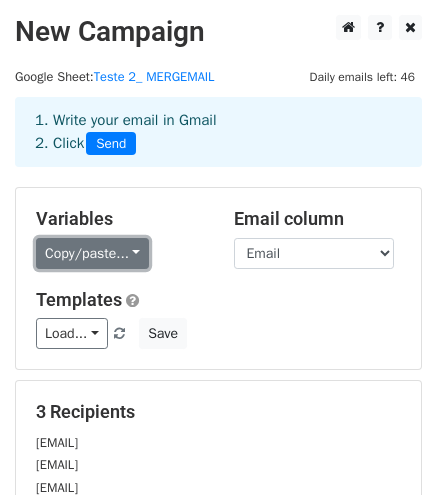 click on "Copy/paste..." at bounding box center (92, 253) 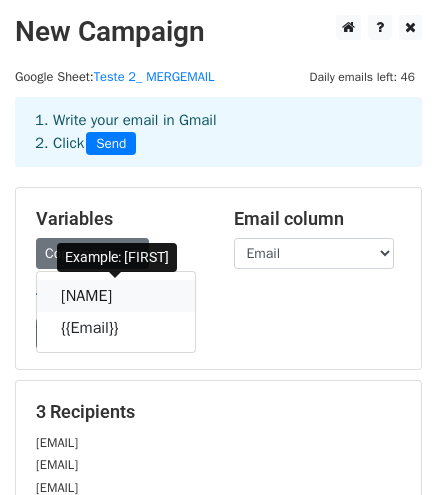 click on "{{Nome}}" at bounding box center (116, 296) 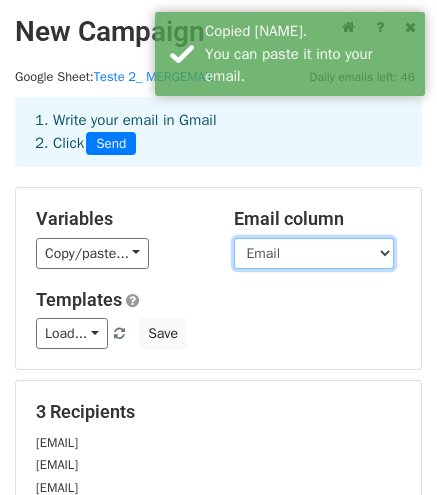 click on "Nome
Email" at bounding box center [314, 253] 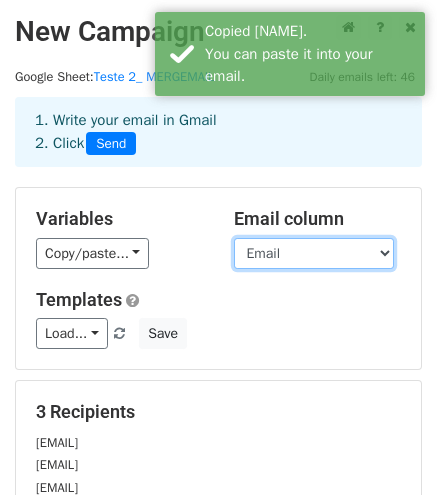 click on "Nome
Email" at bounding box center [314, 253] 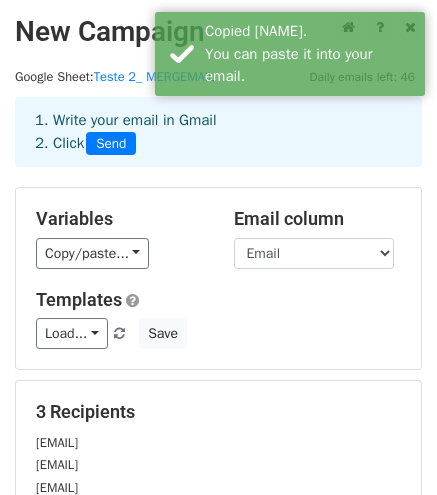 click on "Load...
No templates saved
Save" at bounding box center [218, 333] 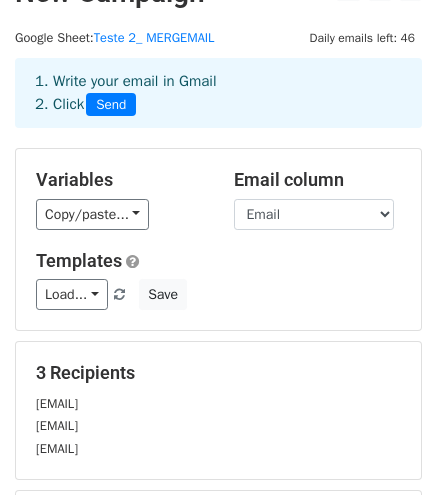 scroll, scrollTop: 0, scrollLeft: 0, axis: both 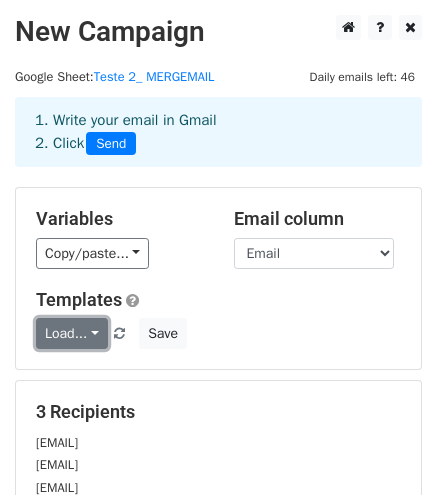 click on "Load..." at bounding box center (72, 333) 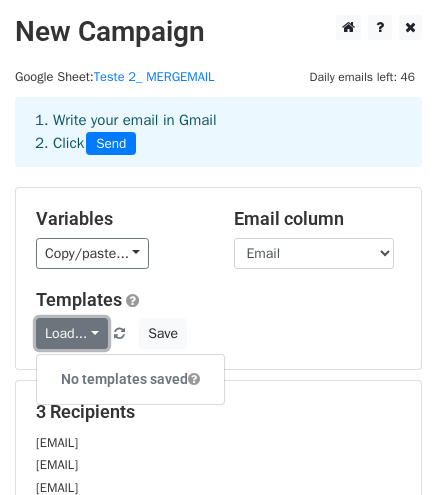 click on "Load..." at bounding box center (72, 333) 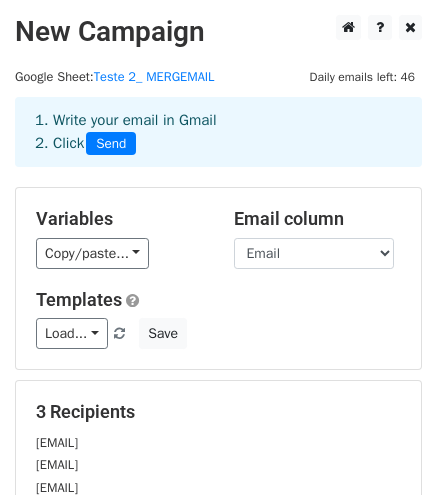 click on "3 Recipients
juparize@gmail.com
claudiacatarinop@gmail.com
juliana.parize@gupy.com.br" at bounding box center (218, 449) 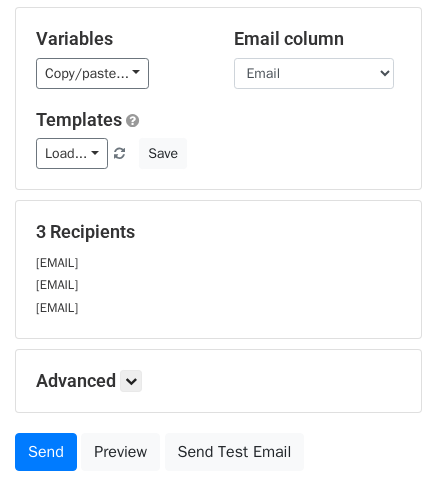 scroll, scrollTop: 200, scrollLeft: 0, axis: vertical 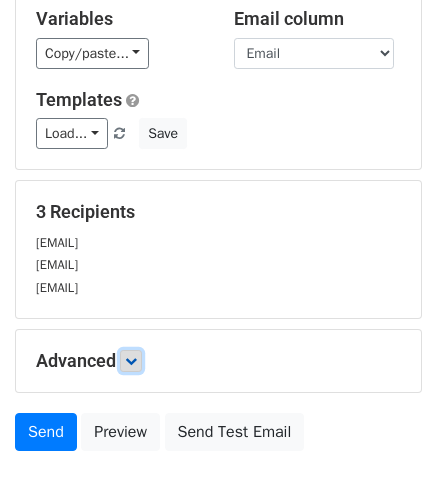 click at bounding box center [131, 361] 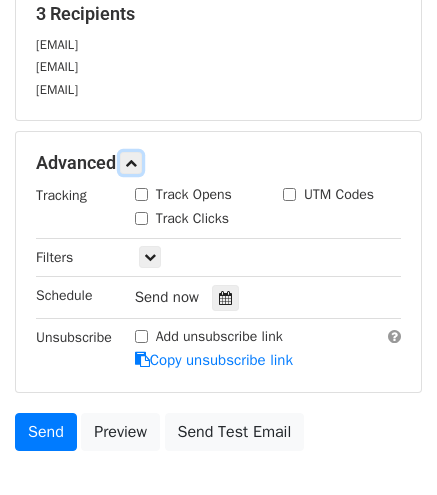 scroll, scrollTop: 400, scrollLeft: 0, axis: vertical 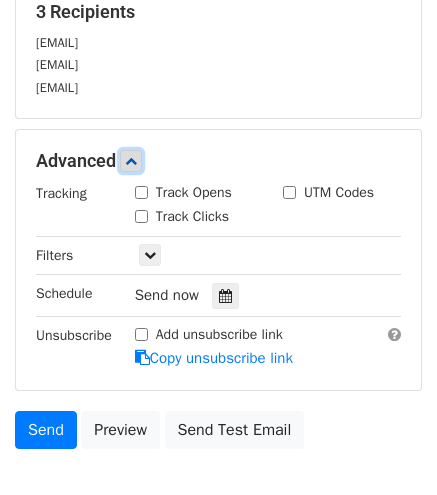 click at bounding box center [131, 161] 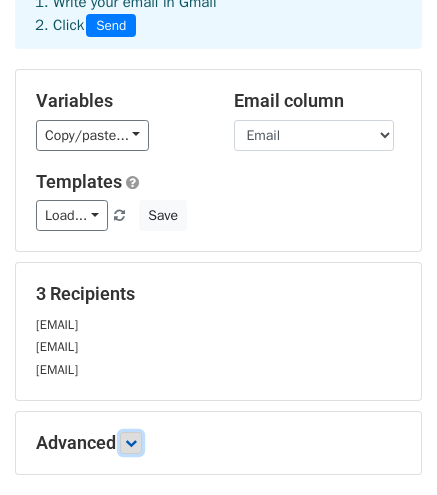 scroll, scrollTop: 22, scrollLeft: 0, axis: vertical 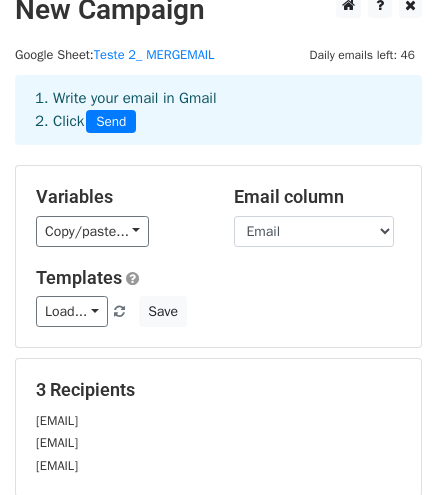 click on "Send" at bounding box center (111, 122) 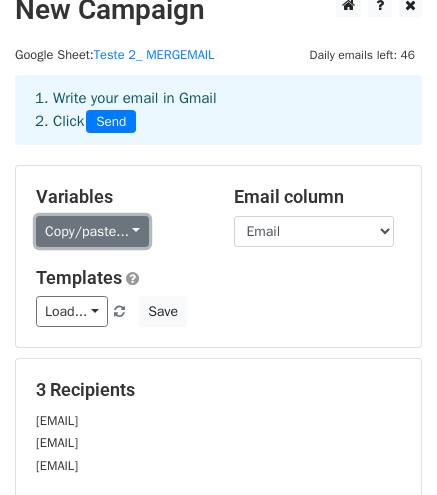 click on "Copy/paste..." at bounding box center (92, 231) 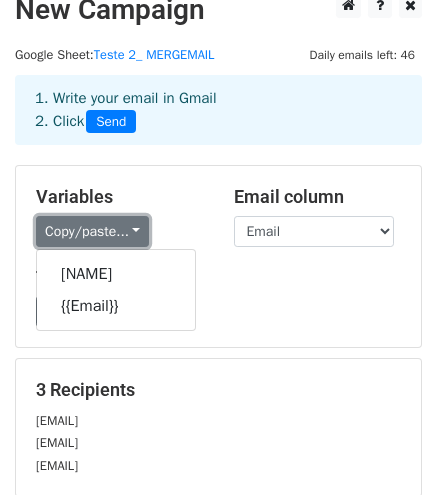 click on "Copy/paste..." at bounding box center [92, 231] 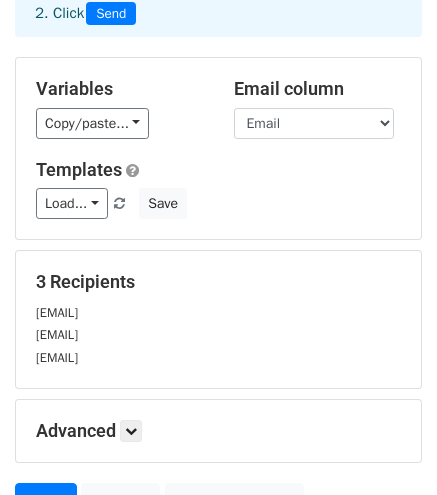 scroll, scrollTop: 100, scrollLeft: 0, axis: vertical 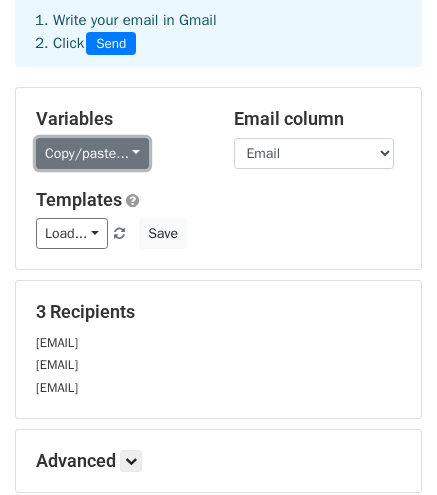 click on "Copy/paste..." at bounding box center (92, 153) 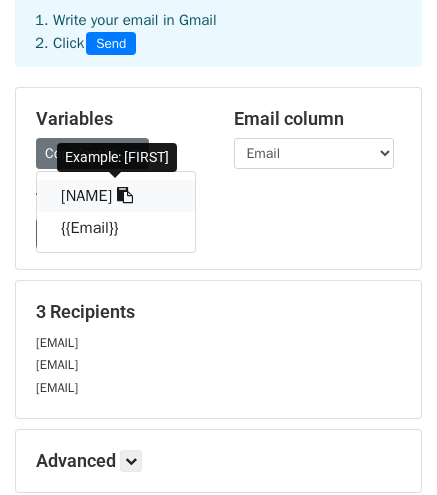click on "{{Nome}}" at bounding box center [116, 196] 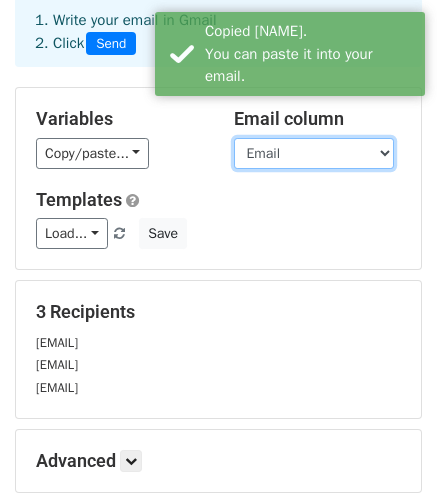 click on "Nome
Email" at bounding box center [314, 153] 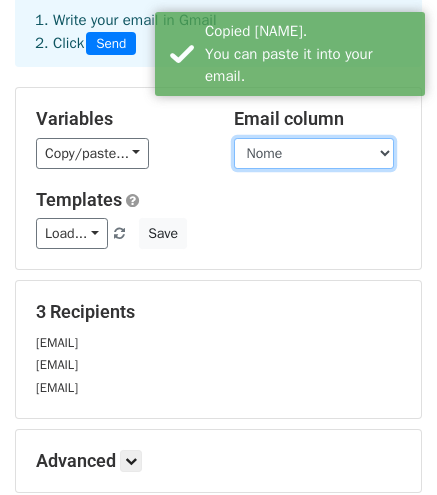click on "Nome
Email" at bounding box center (314, 153) 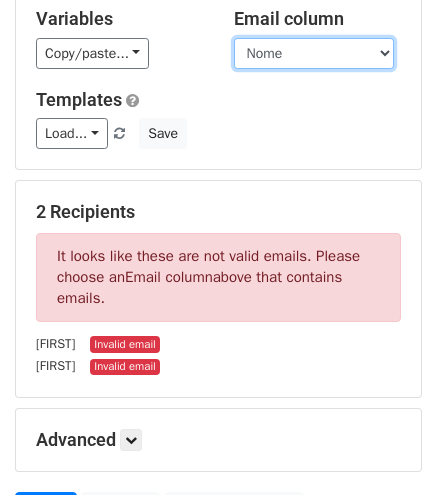 scroll, scrollTop: 100, scrollLeft: 0, axis: vertical 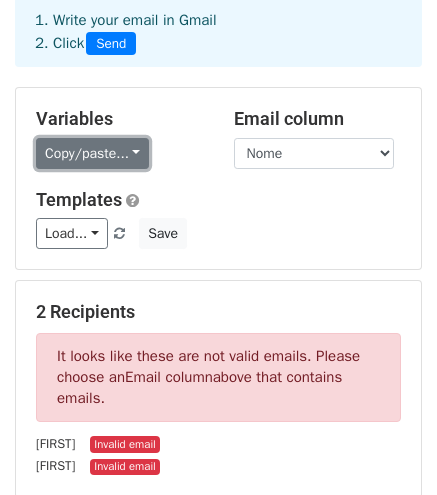 click on "Copy/paste..." at bounding box center [92, 153] 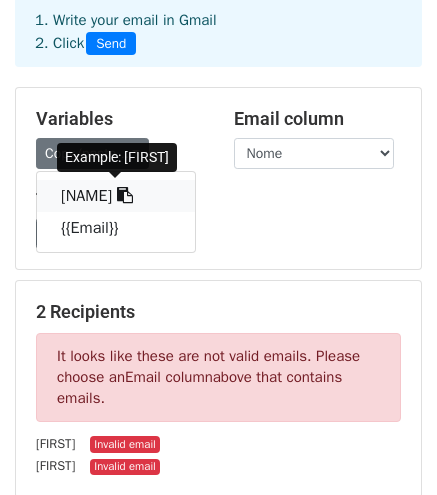 click on "{{Nome}}" at bounding box center (116, 196) 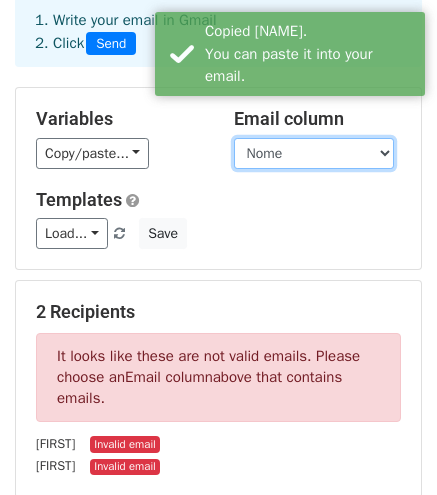 click on "Nome
Email" at bounding box center (314, 153) 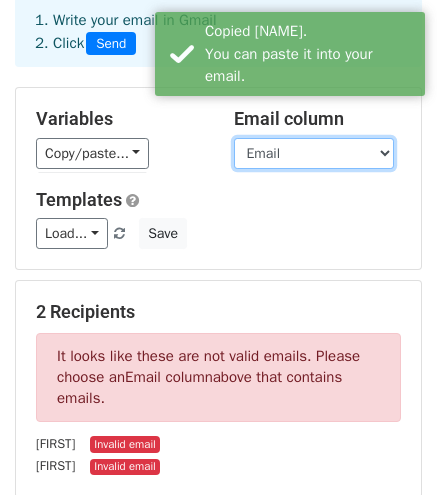 click on "Nome
Email" at bounding box center (314, 153) 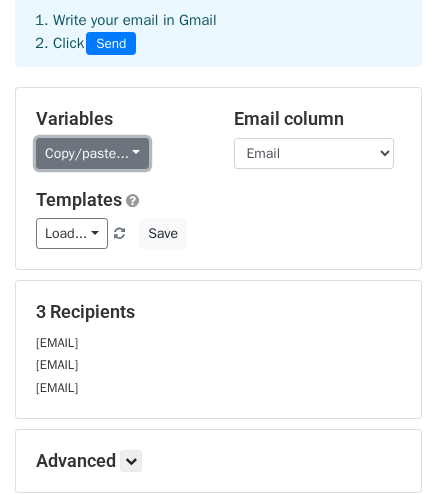 click on "Copy/paste..." at bounding box center [92, 153] 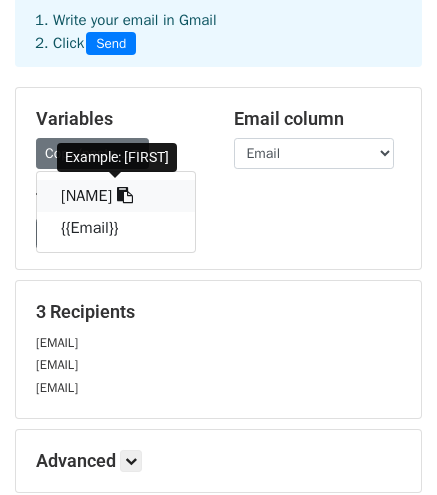 click on "{{Nome}}" at bounding box center [116, 196] 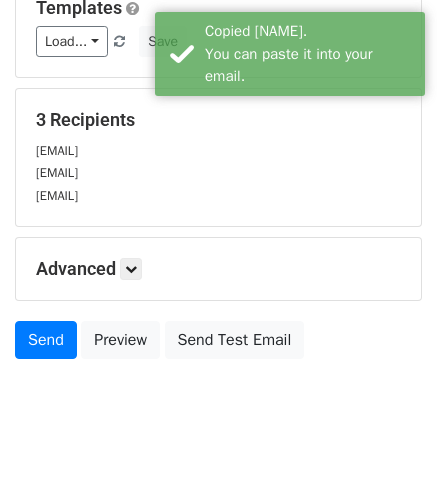 scroll, scrollTop: 300, scrollLeft: 0, axis: vertical 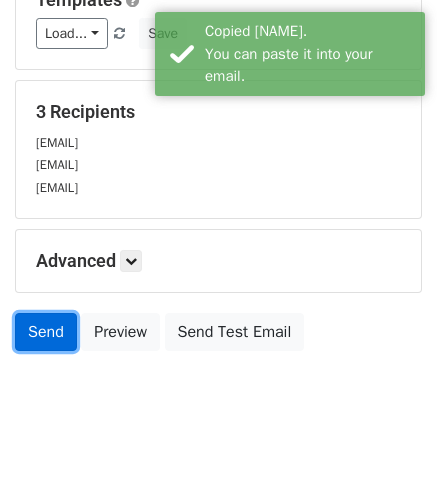click on "Send" at bounding box center (46, 332) 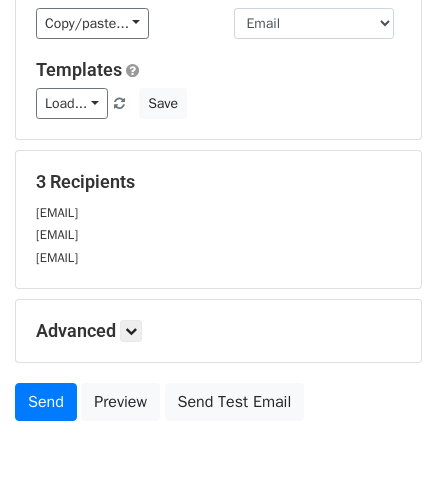 scroll, scrollTop: 200, scrollLeft: 0, axis: vertical 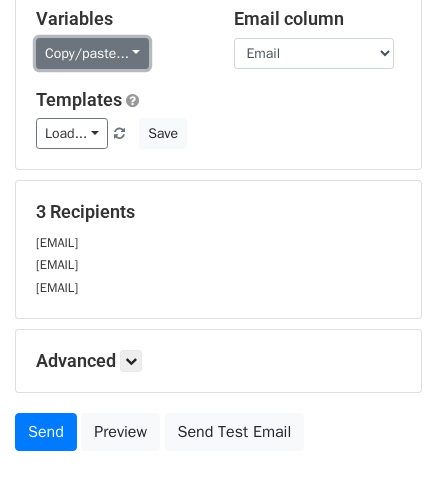click on "Copy/paste..." at bounding box center (92, 53) 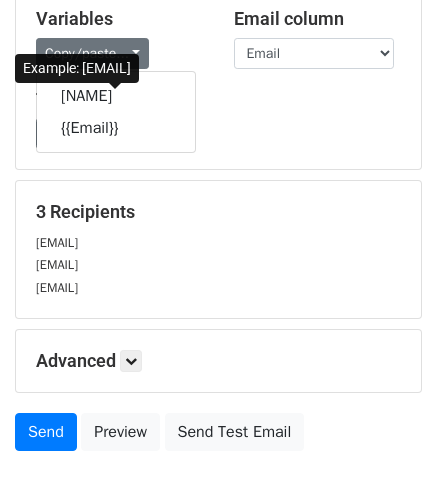 click on "Load...
No templates saved
Save" at bounding box center [218, 133] 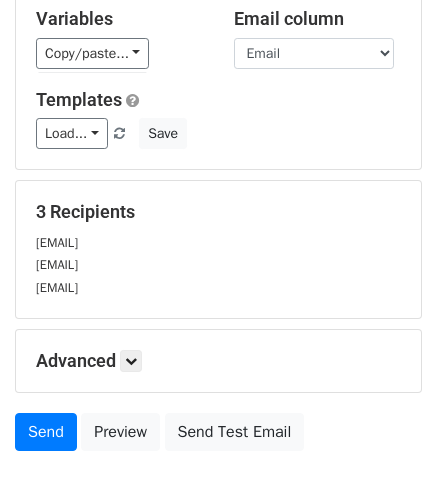 scroll, scrollTop: 100, scrollLeft: 0, axis: vertical 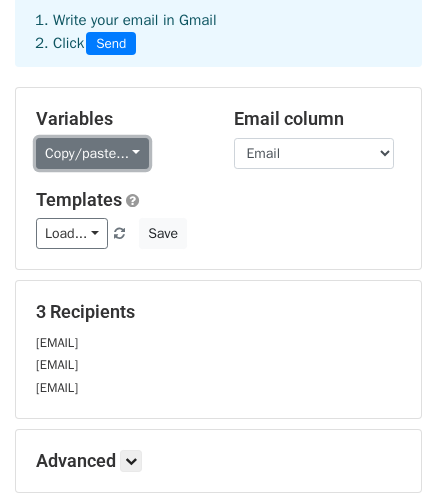 click on "Copy/paste..." at bounding box center [92, 153] 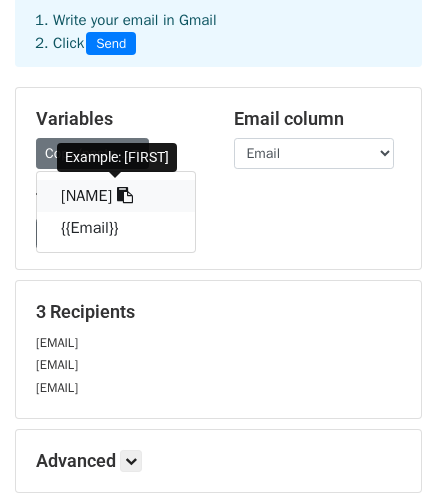 click on "{{Nome}}" at bounding box center (116, 196) 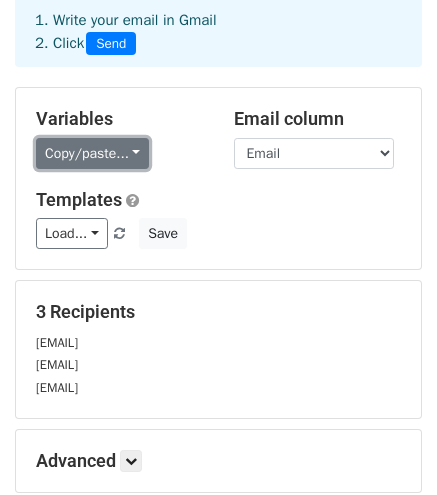 click on "Copy/paste..." at bounding box center [92, 153] 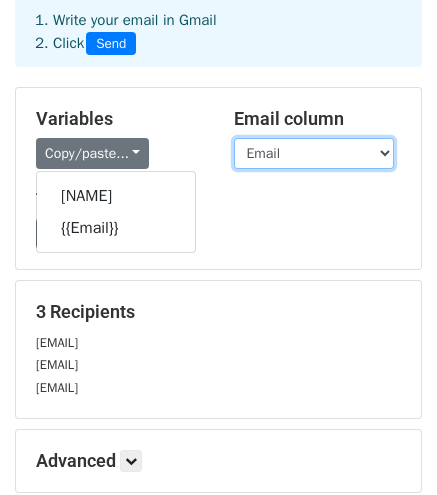 click on "Nome
Email" at bounding box center [314, 153] 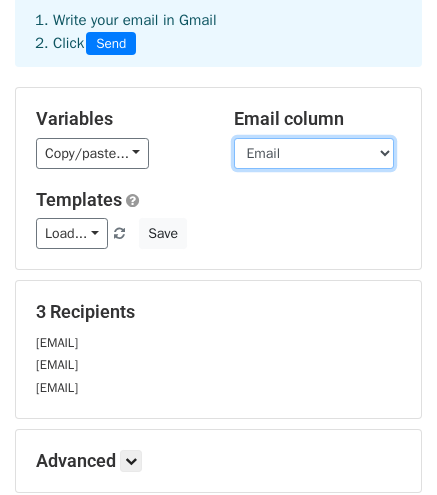 click on "Nome
Email" at bounding box center (314, 153) 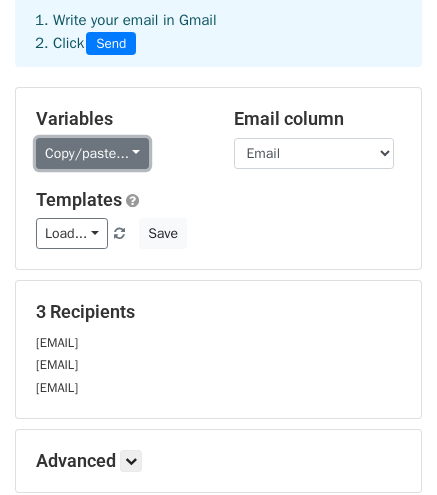 click on "Copy/paste..." at bounding box center [92, 153] 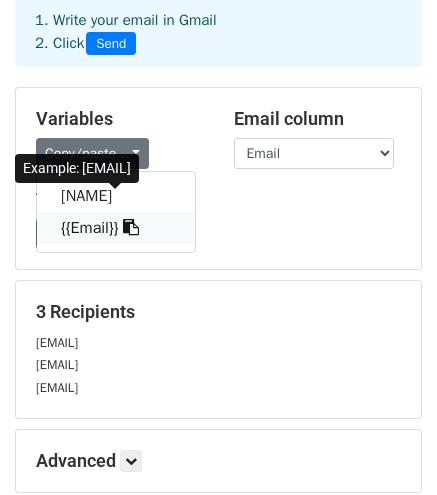 click on "{{Email}}" at bounding box center [116, 228] 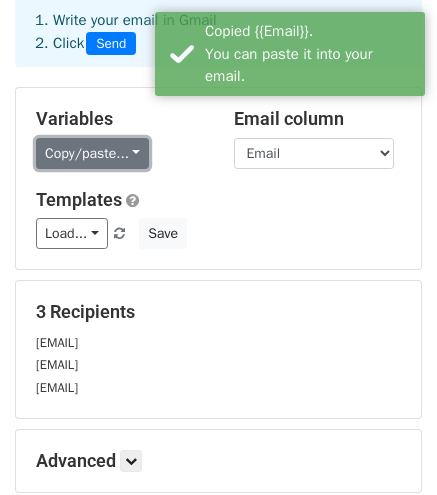 click on "Copy/paste..." at bounding box center [92, 153] 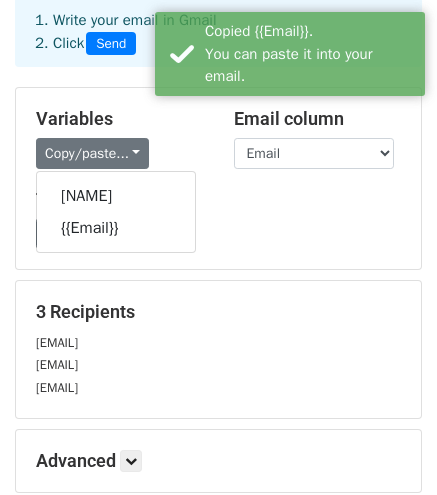 click on "Load...
No templates saved
Save" at bounding box center [218, 233] 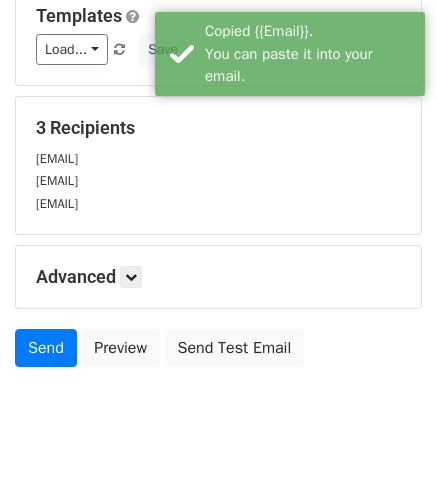scroll, scrollTop: 300, scrollLeft: 0, axis: vertical 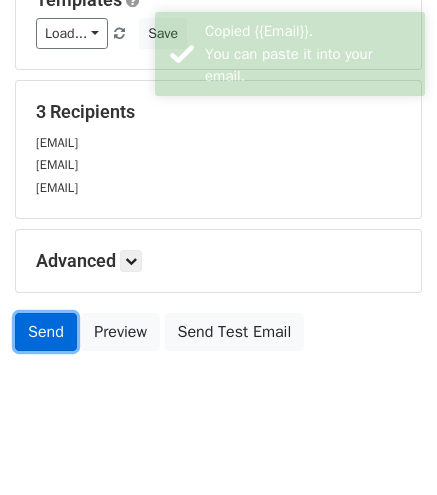 click on "Send" at bounding box center [46, 332] 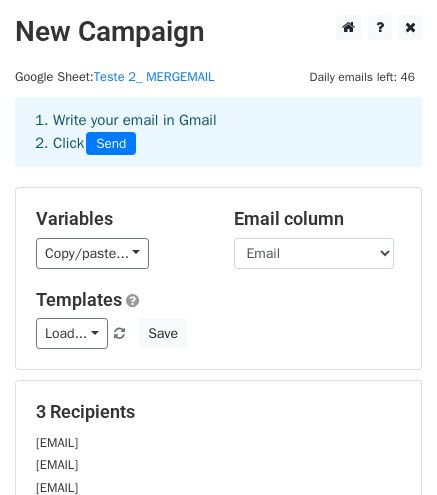 scroll, scrollTop: 0, scrollLeft: 0, axis: both 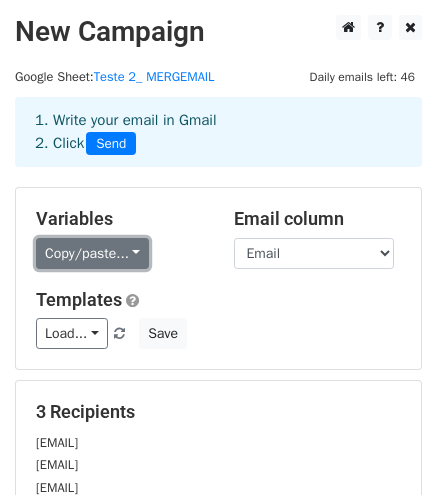 click on "Copy/paste..." at bounding box center (92, 253) 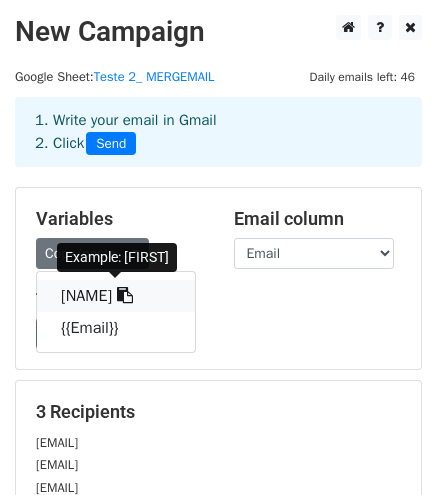 click on "{{Nome}}" at bounding box center [116, 296] 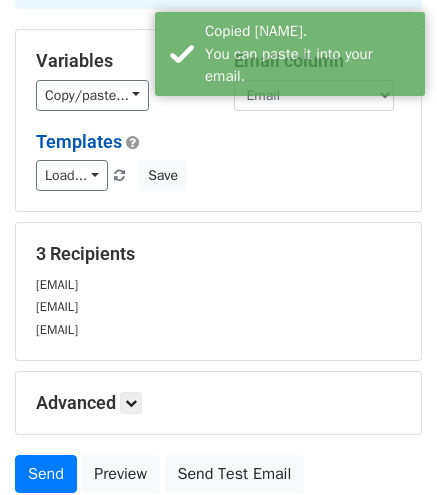 scroll, scrollTop: 200, scrollLeft: 0, axis: vertical 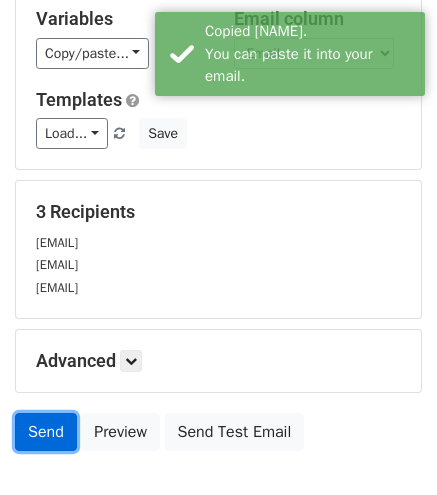 click on "Send" at bounding box center [46, 432] 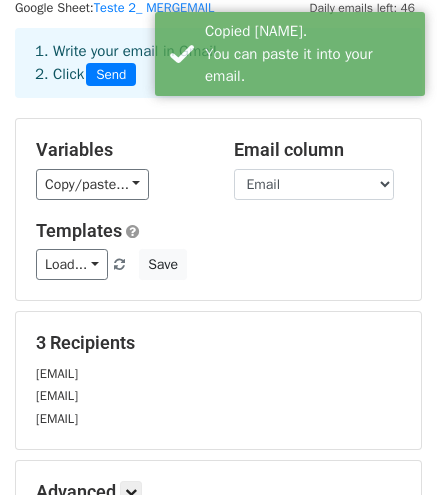 scroll, scrollTop: 0, scrollLeft: 0, axis: both 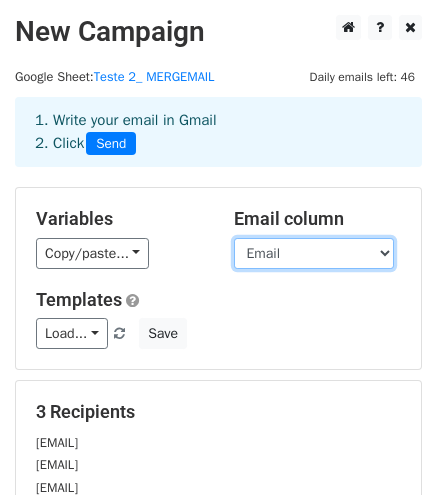 click on "Nome
Email" at bounding box center (314, 253) 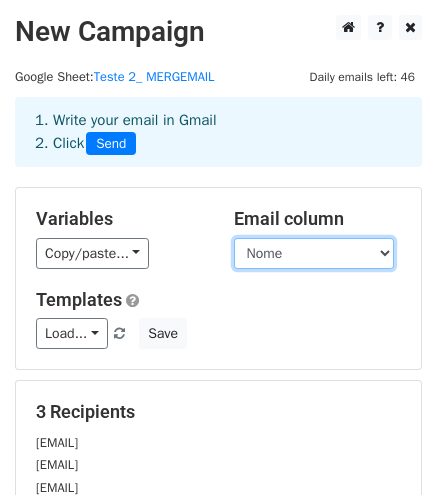 click on "Nome
Email" at bounding box center (314, 253) 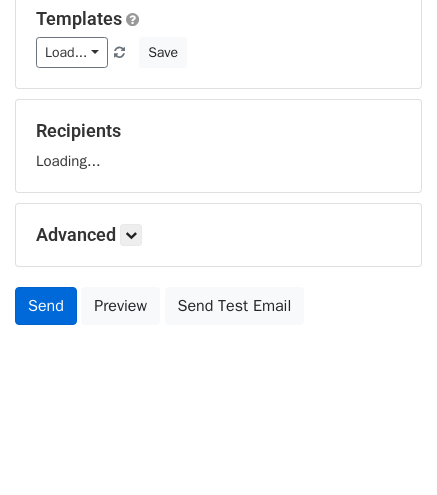 scroll, scrollTop: 277, scrollLeft: 0, axis: vertical 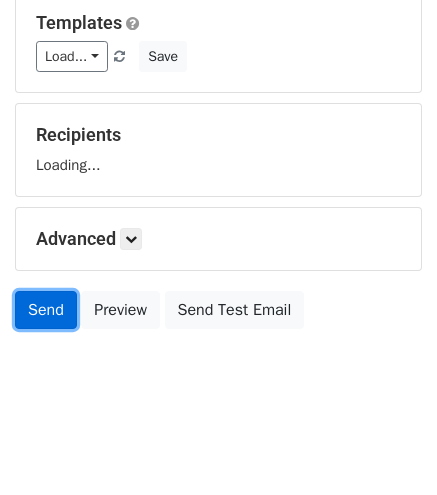 click on "Send" at bounding box center (46, 310) 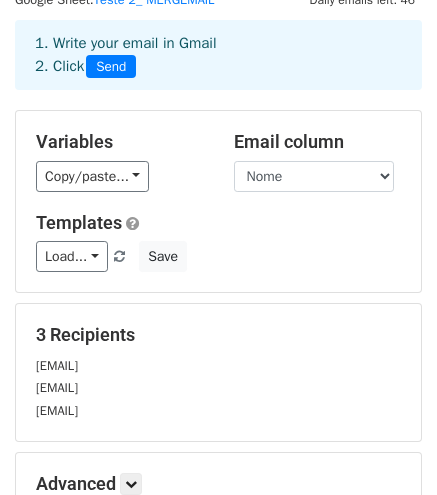 scroll, scrollTop: 0, scrollLeft: 0, axis: both 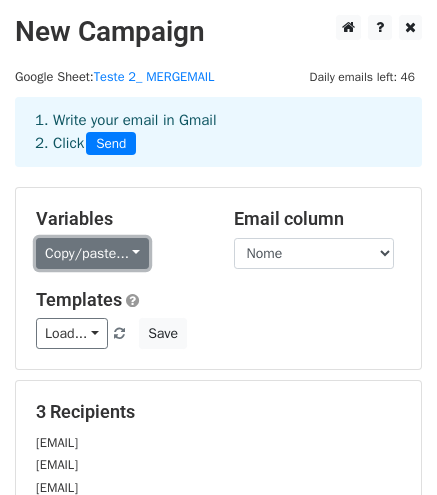click on "Copy/paste..." at bounding box center [92, 253] 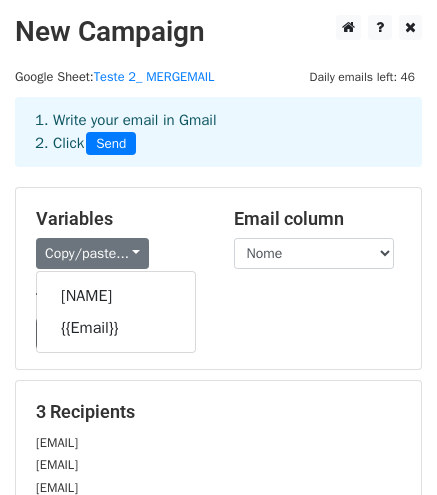 click on "Load...
No templates saved
Save" at bounding box center (218, 333) 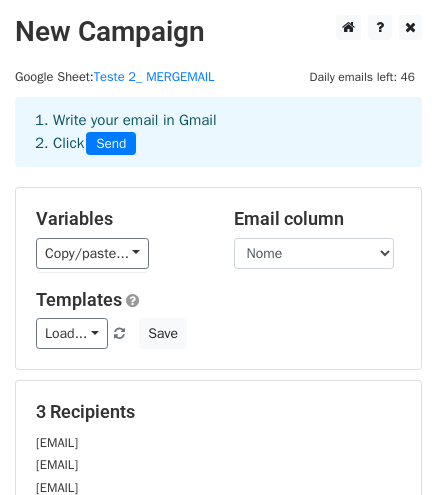 click on "Email column
Nome
Email" at bounding box center (318, 238) 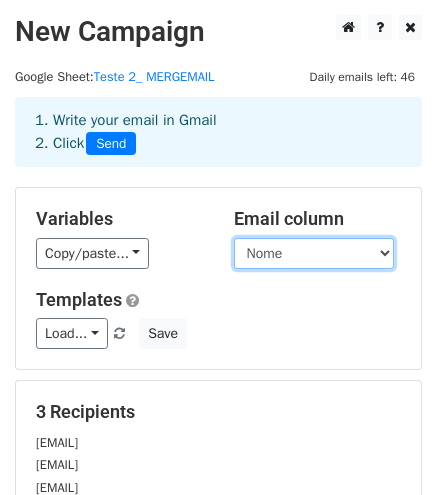 click on "Nome
Email" at bounding box center (314, 253) 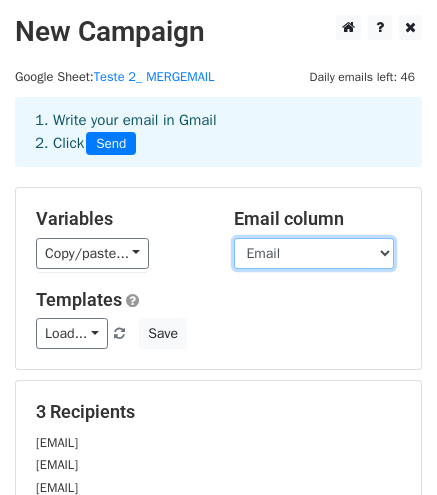 click on "Nome
Email" at bounding box center [314, 253] 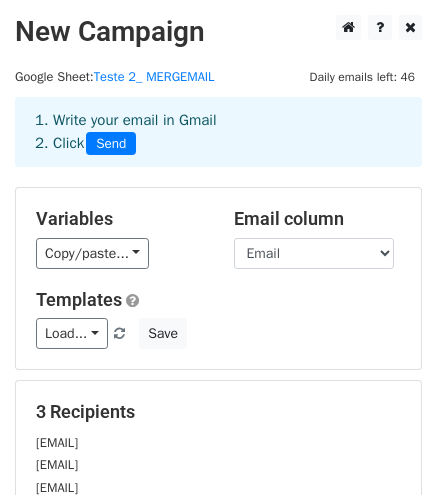 click on "Load...
No templates saved
Save" at bounding box center (218, 333) 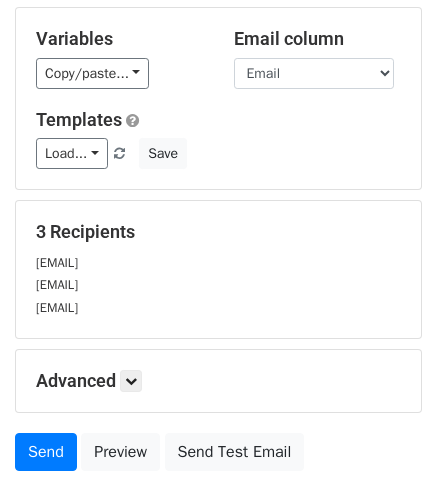 scroll, scrollTop: 322, scrollLeft: 0, axis: vertical 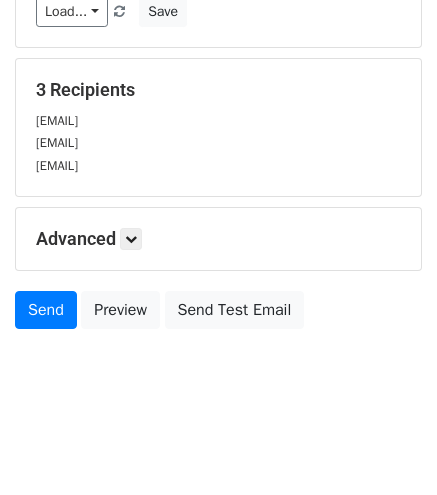 click on "Advanced" at bounding box center (218, 239) 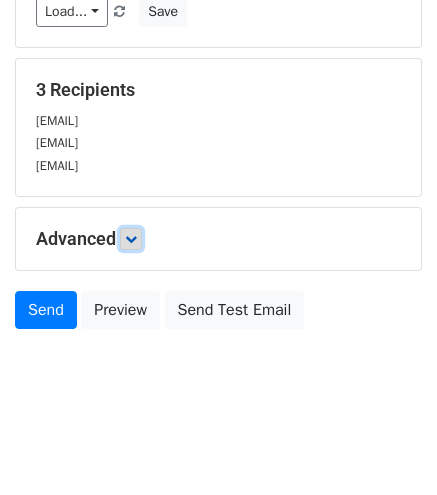 click at bounding box center (131, 239) 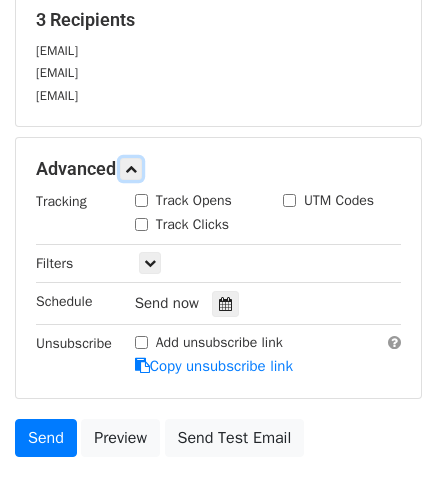 scroll, scrollTop: 422, scrollLeft: 0, axis: vertical 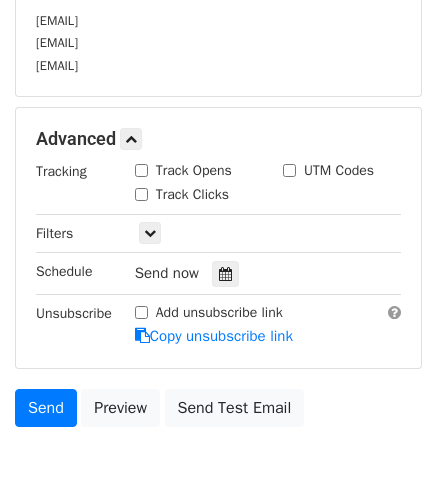 click on "Track Opens" at bounding box center [141, 170] 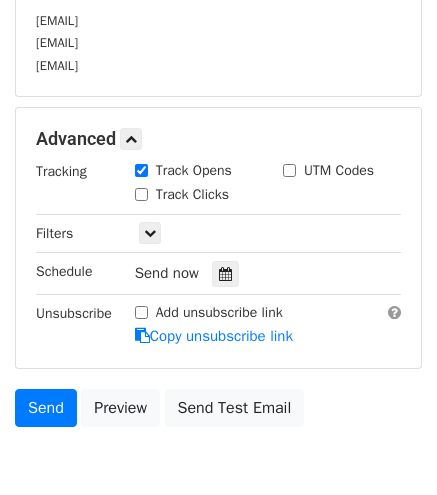 click on "Track Clicks" at bounding box center [141, 194] 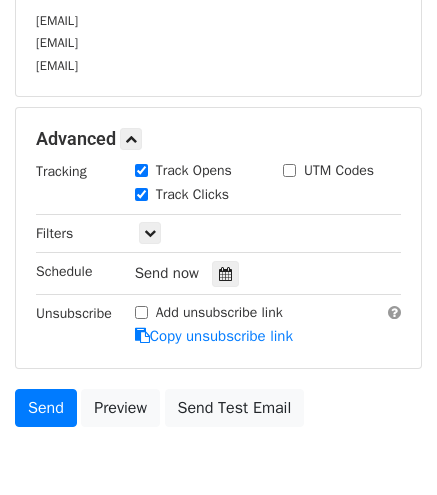 click on "UTM Codes" at bounding box center (289, 170) 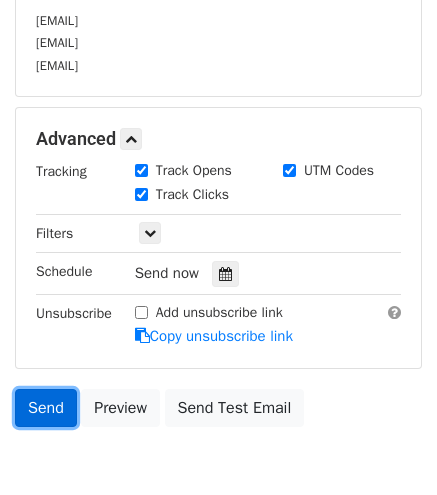 click on "Send" at bounding box center [46, 408] 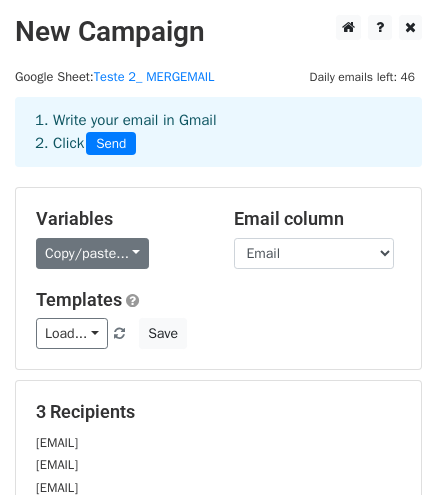scroll, scrollTop: 0, scrollLeft: 0, axis: both 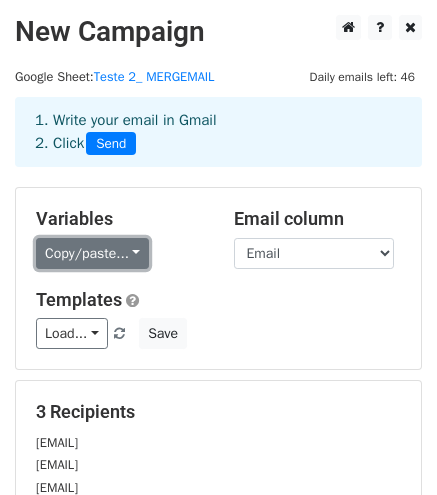 click on "Copy/paste..." at bounding box center [92, 253] 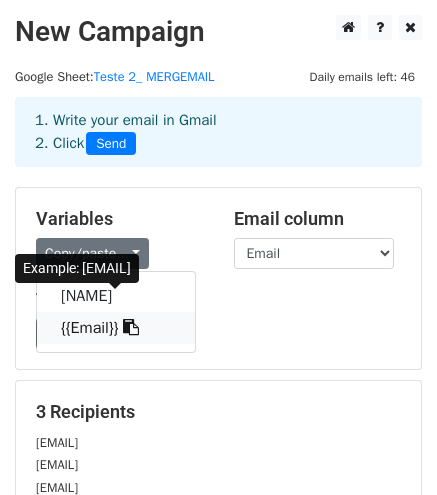 click at bounding box center (131, 327) 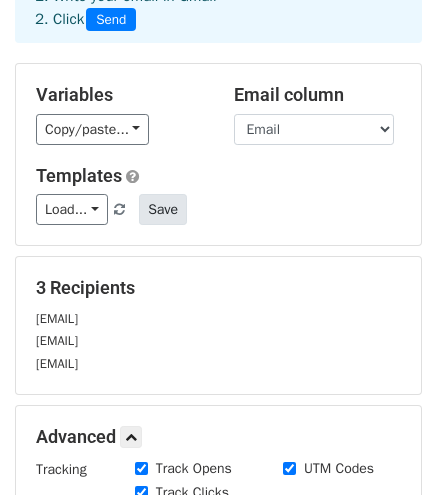 scroll, scrollTop: 0, scrollLeft: 0, axis: both 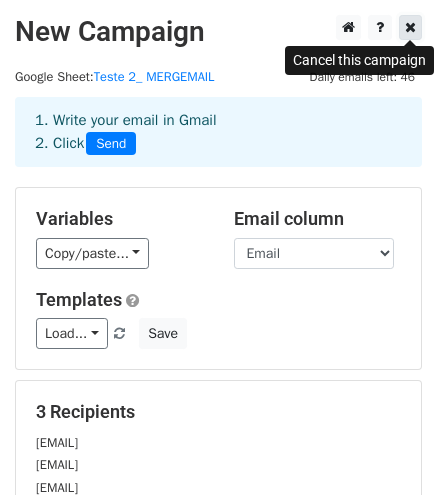 click at bounding box center (410, 27) 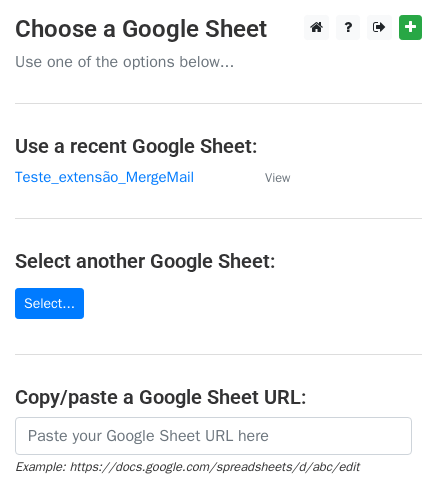 scroll, scrollTop: 0, scrollLeft: 0, axis: both 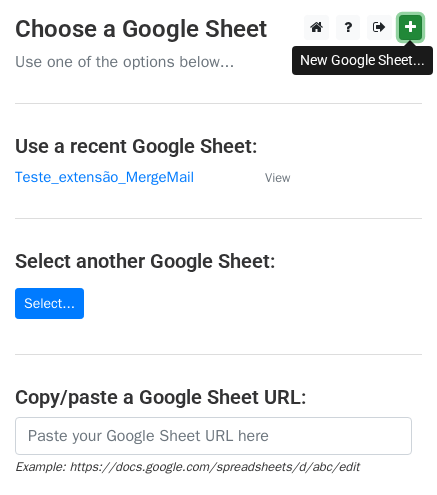 click at bounding box center (410, 27) 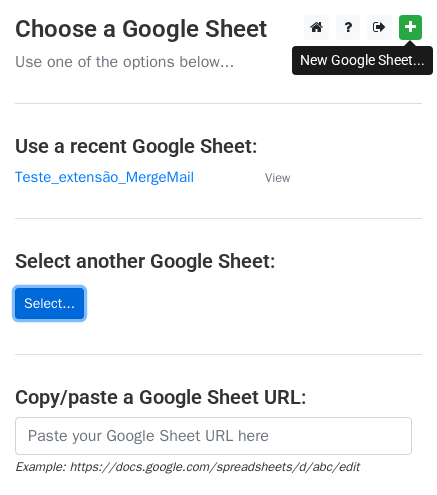 click on "Select..." at bounding box center (49, 303) 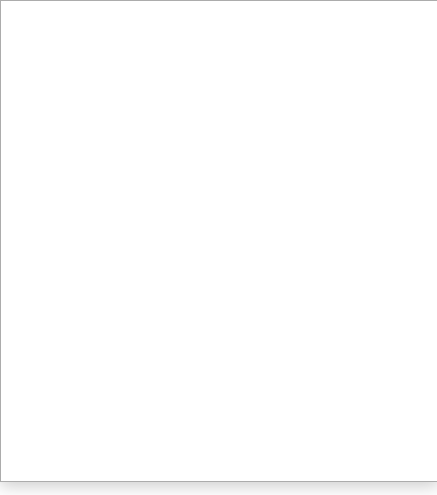 scroll, scrollTop: 0, scrollLeft: 0, axis: both 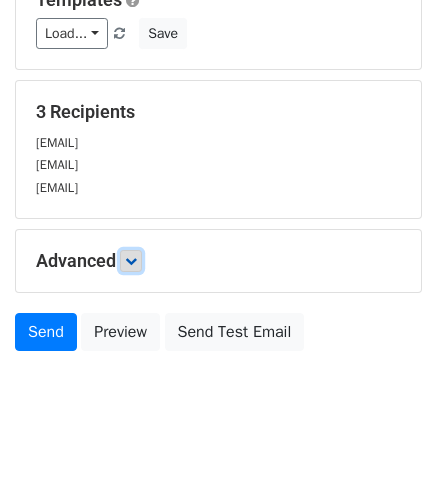 click at bounding box center [131, 261] 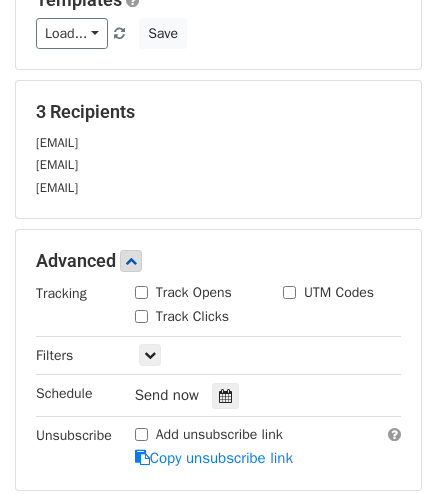 click on "Track Opens" at bounding box center (141, 292) 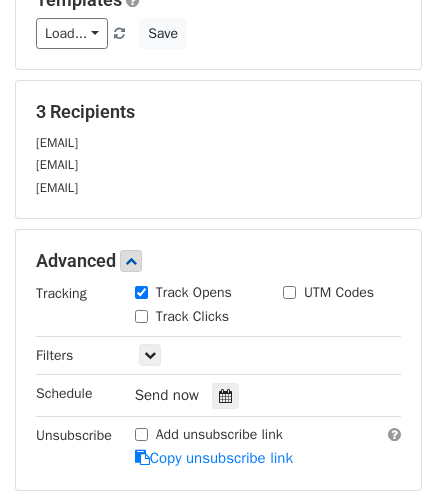 click on "Track Clicks" at bounding box center [141, 316] 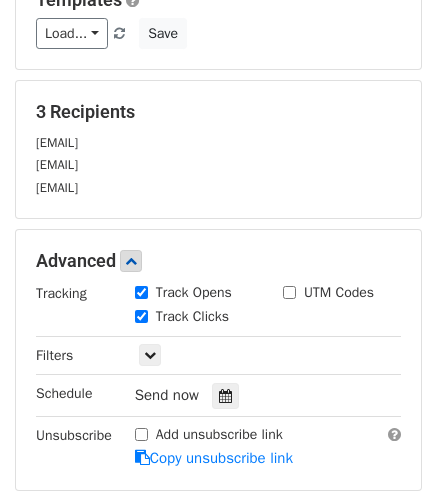click on "UTM Codes" at bounding box center [289, 292] 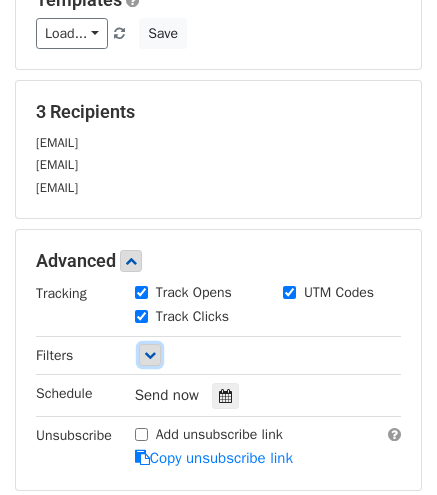 click at bounding box center (150, 355) 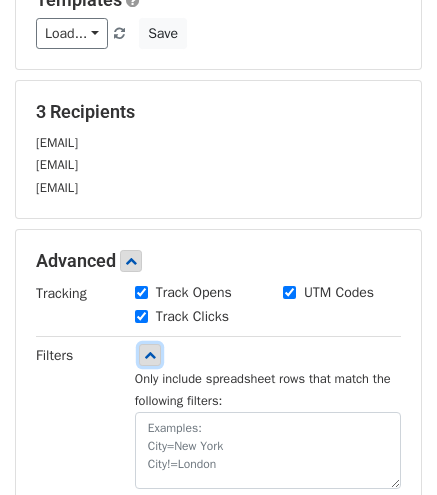 click at bounding box center (150, 355) 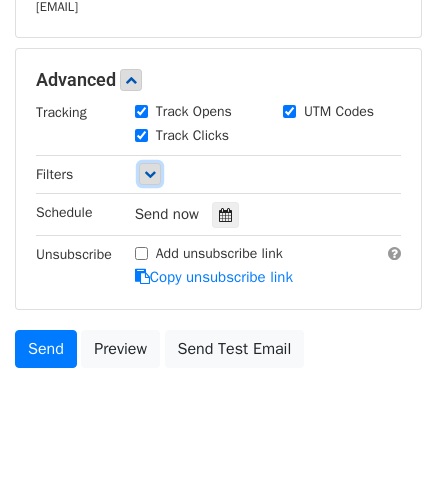 scroll, scrollTop: 517, scrollLeft: 0, axis: vertical 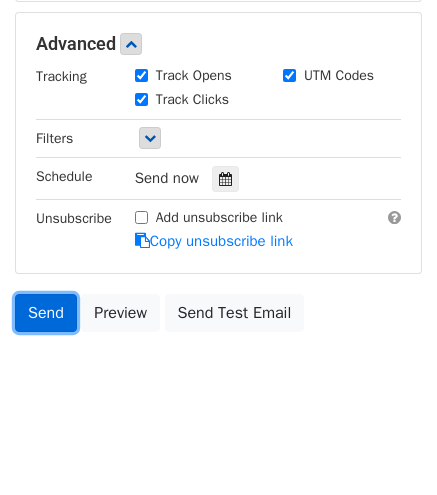 click on "Send" at bounding box center (46, 313) 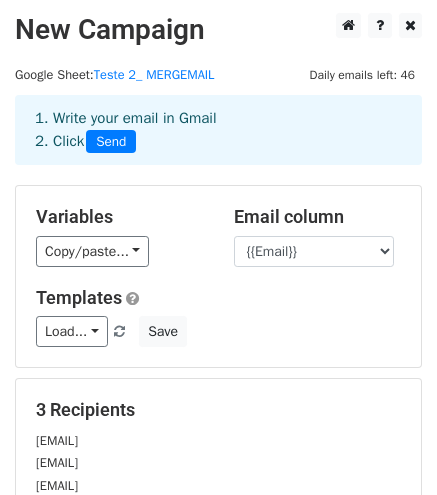 scroll, scrollTop: 0, scrollLeft: 0, axis: both 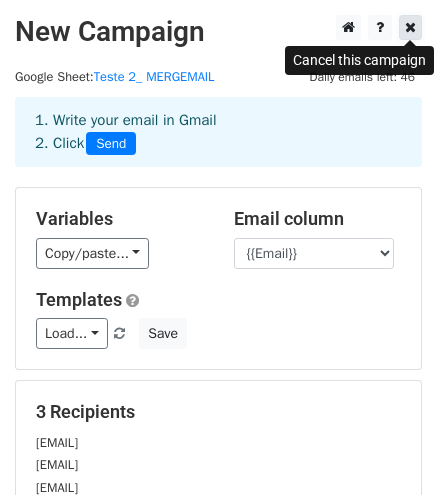 click at bounding box center (410, 27) 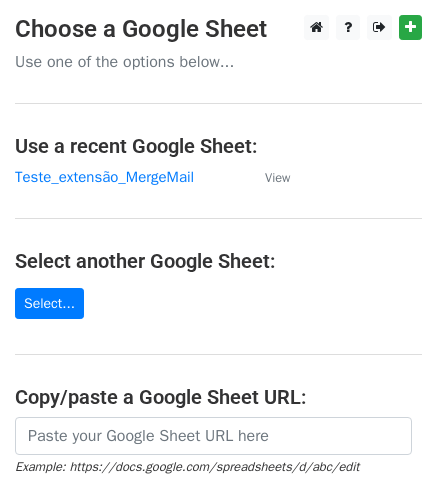 scroll, scrollTop: 0, scrollLeft: 0, axis: both 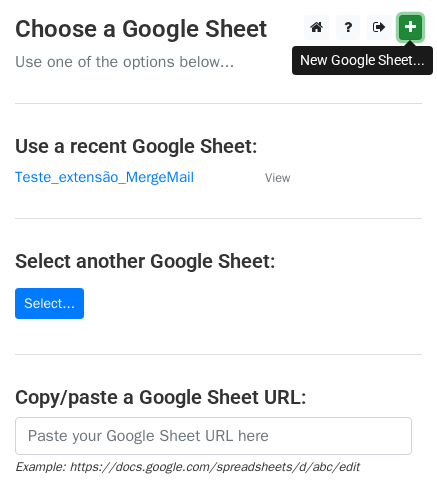 click at bounding box center [410, 27] 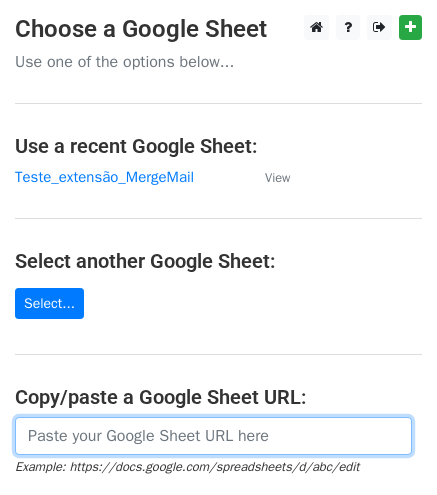 click at bounding box center (213, 436) 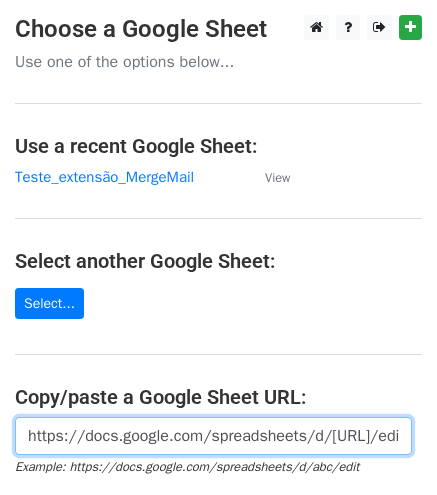 scroll, scrollTop: 0, scrollLeft: 434, axis: horizontal 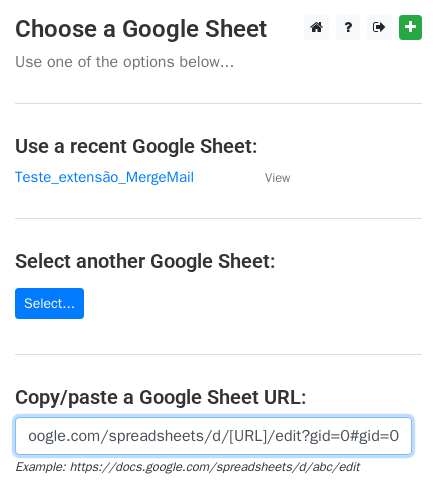 type on "https://docs.google.com/spreadsheets/d/[URL]/edit?gid=0#gid=0" 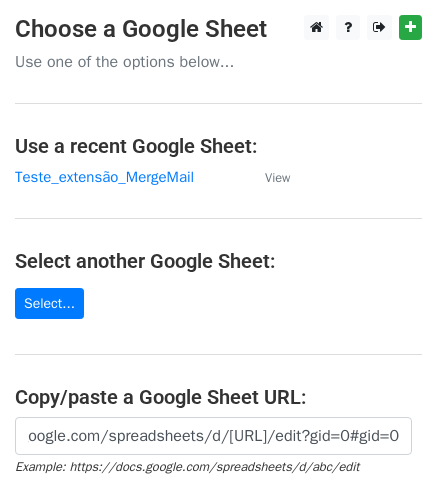 click on "Choose a Google Sheet
Use one of the options below...
Use a recent Google Sheet:
Teste_extensão_MergeMail
View
Select another Google Sheet:
Select...
Copy/paste a Google Sheet URL:
https://docs.google.com/spreadsheets/d/[URL]
Example:
https://docs.google.com/spreadsheets/d/[URL]/edit
Next
Google Sheets
Need help?
Help
×
Why do I need to copy/paste a Google Sheet URL?
Normally, MergeMail would show you a list of your Google Sheets to choose from, but because you didn't allow MergeMail access to your Google Drive, it cannot show you a list of your Google Sheets. You can read more about permissions in our  support pages .
If you'd like to see a list of your Google Sheets, you'll need to  sign out of MergeMail  and then sign back in and allow access to your Google Drive.
Are your recipients in a CSV or Excel file?" at bounding box center (218, 325) 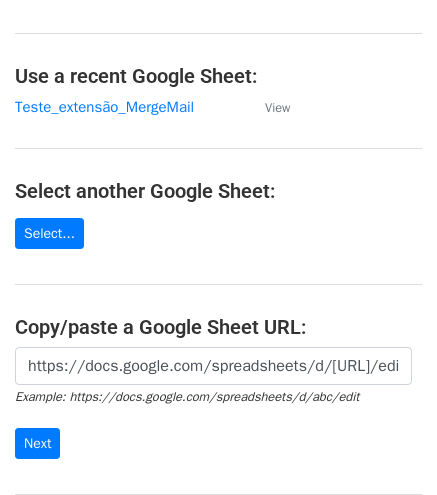 scroll, scrollTop: 200, scrollLeft: 0, axis: vertical 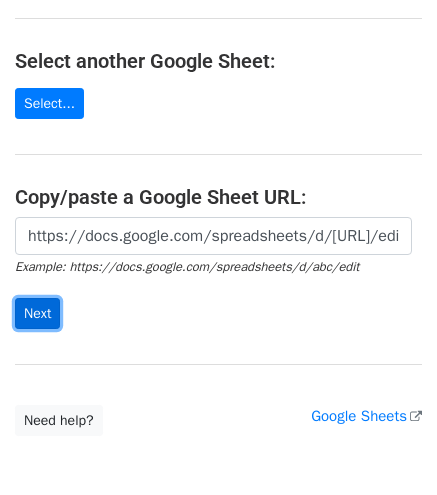 click on "Next" at bounding box center (37, 313) 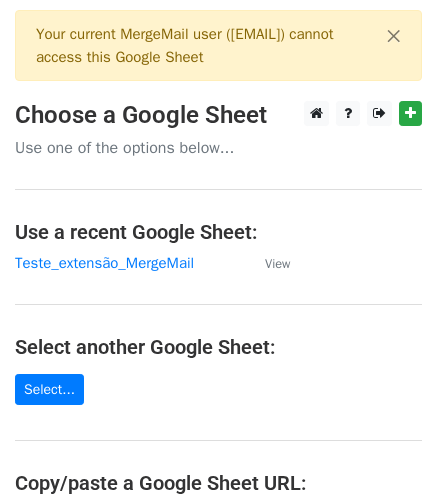 scroll, scrollTop: 0, scrollLeft: 0, axis: both 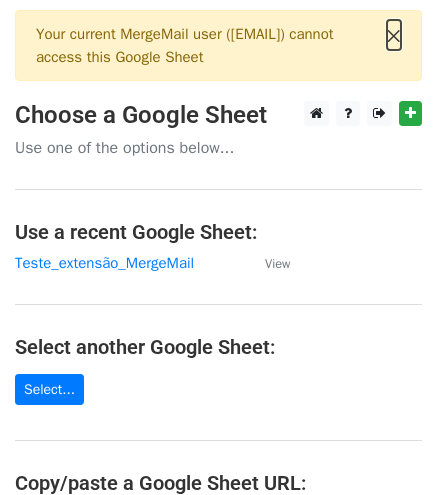 click on "×" at bounding box center [394, 35] 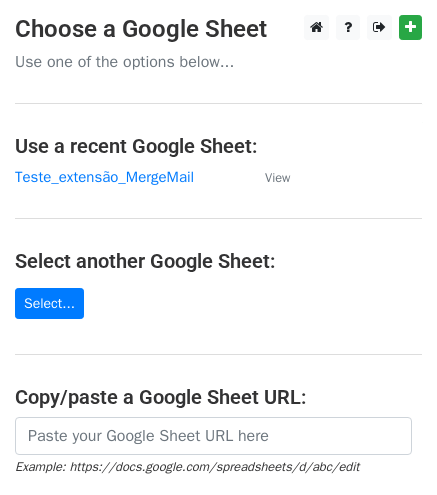 scroll, scrollTop: 100, scrollLeft: 0, axis: vertical 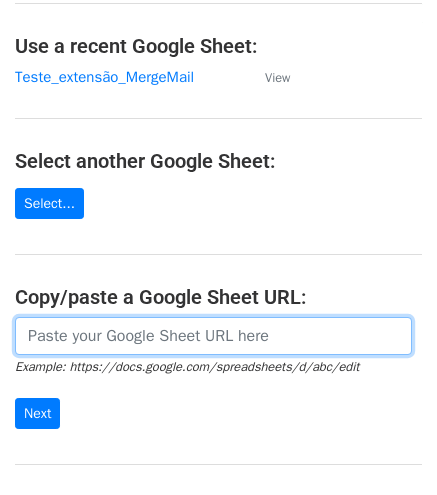 click at bounding box center (213, 336) 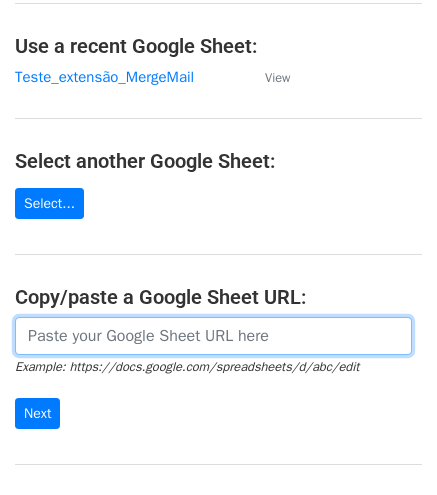 paste on "https://docs.google.com/spreadsheets/d/1JKIUSwP_dHXSR4IAGe03cuhuPh4JG_N6FTu5Qe5LozI/edit?gid=0#gid=0" 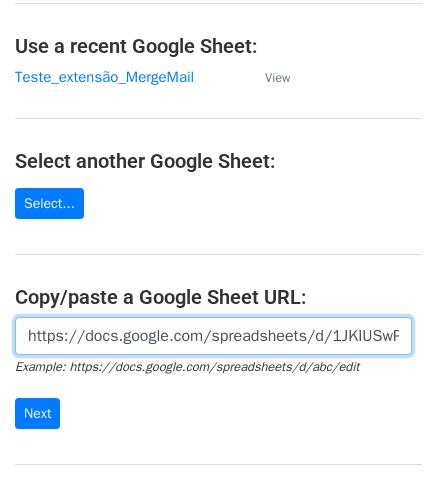 scroll, scrollTop: 0, scrollLeft: 434, axis: horizontal 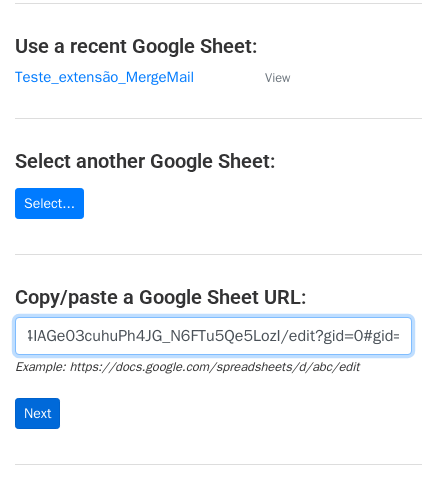type on "https://docs.google.com/spreadsheets/d/1JKIUSwP_dHXSR4IAGe03cuhuPh4JG_N6FTu5Qe5LozI/edit?gid=0#gid=0" 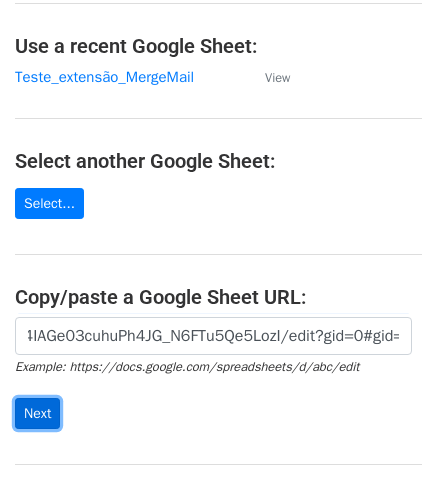 click on "Next" at bounding box center (37, 413) 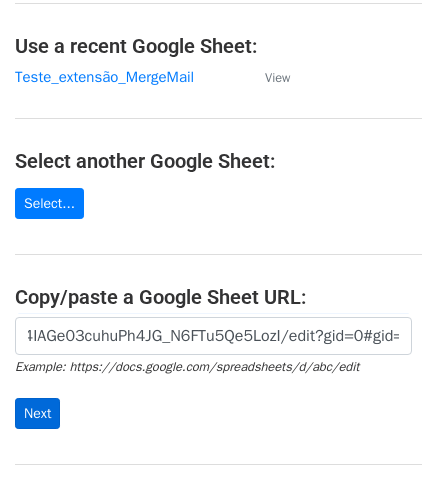 scroll, scrollTop: 0, scrollLeft: 0, axis: both 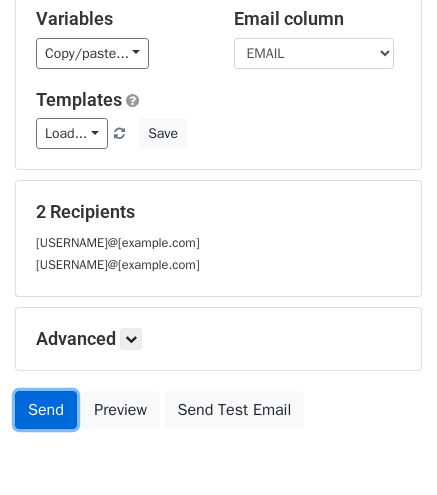 click on "Send" at bounding box center [46, 410] 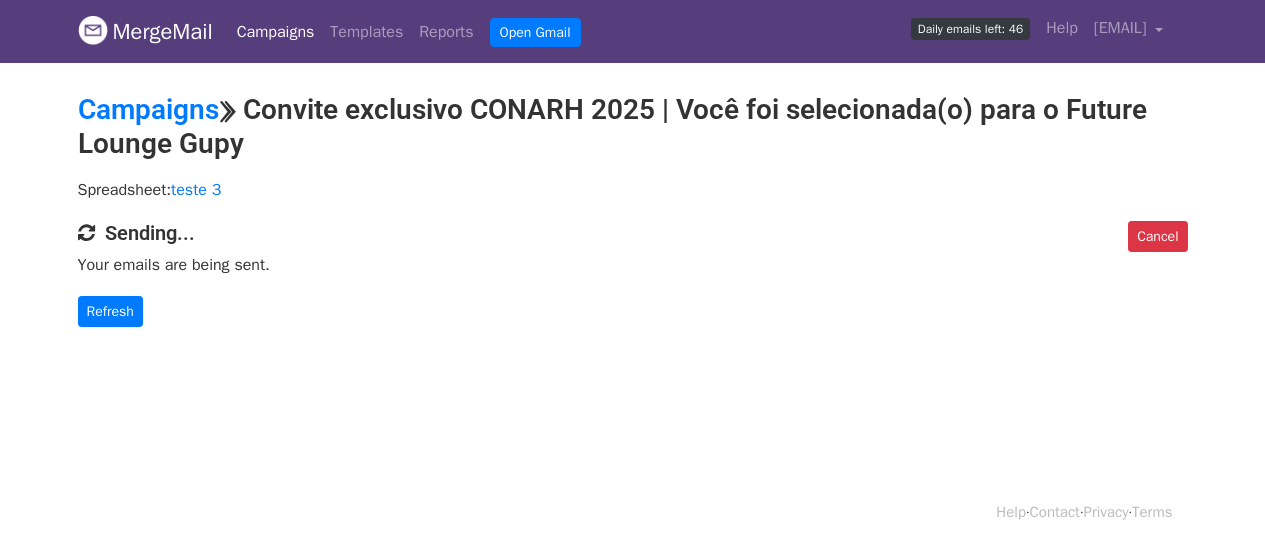 scroll, scrollTop: 0, scrollLeft: 0, axis: both 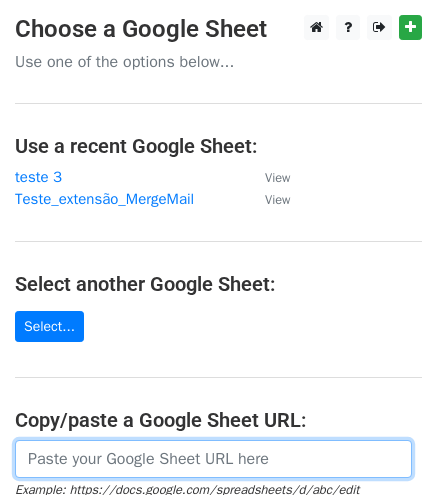 click at bounding box center [213, 459] 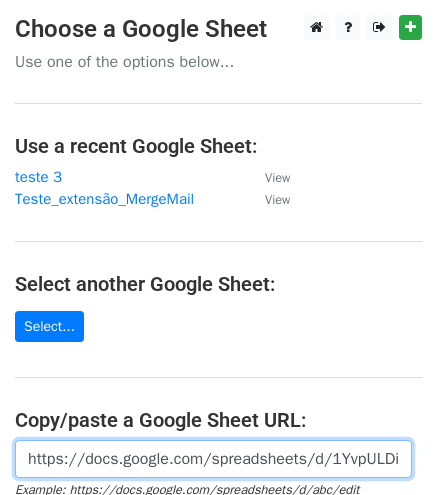 scroll, scrollTop: 0, scrollLeft: 584, axis: horizontal 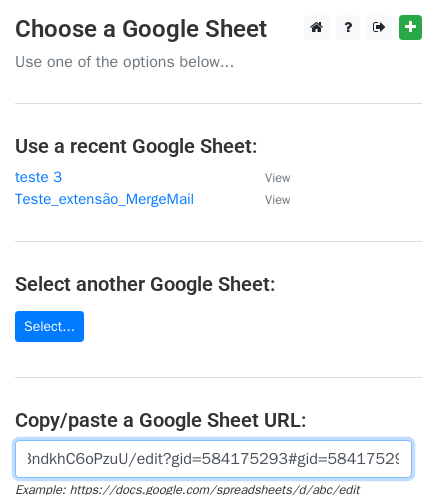 type on "https://docs.google.com/spreadsheets/d/1YvpULDitWVgWT2-wZj2m_yn61vfH4q_3ndkhC6oPzuU/edit?gid=584175293#gid=584175293" 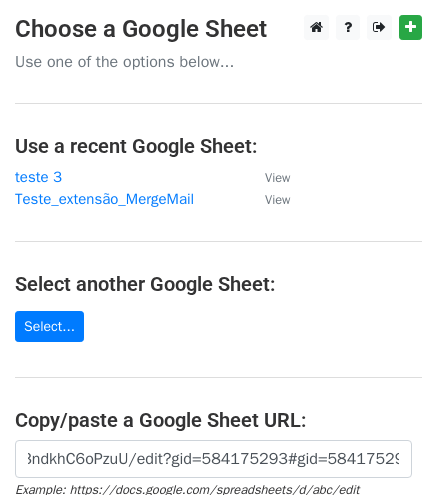 scroll, scrollTop: 0, scrollLeft: 0, axis: both 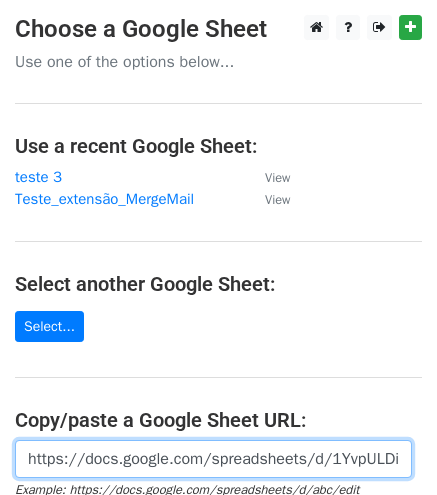 click on "https://docs.google.com/spreadsheets/d/1YvpULDitWVgWT2-wZj2m_yn61vfH4q_3ndkhC6oPzuU/edit?gid=584175293#gid=584175293" at bounding box center (213, 459) 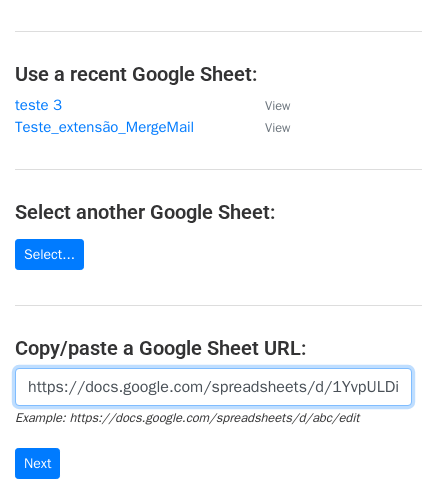 scroll, scrollTop: 200, scrollLeft: 0, axis: vertical 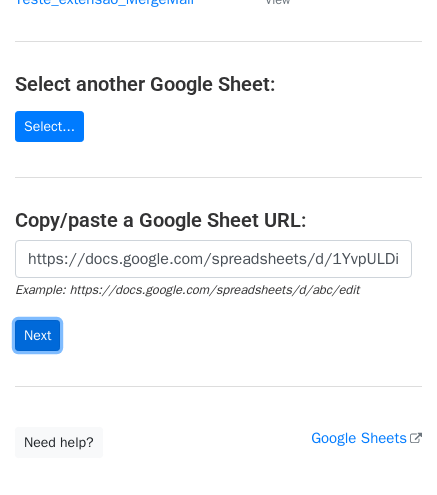 click on "Next" at bounding box center [37, 335] 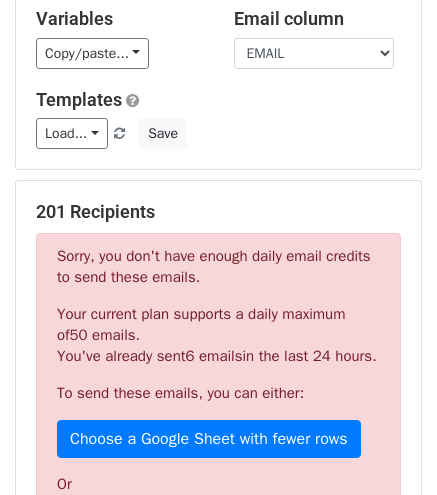 scroll, scrollTop: 300, scrollLeft: 0, axis: vertical 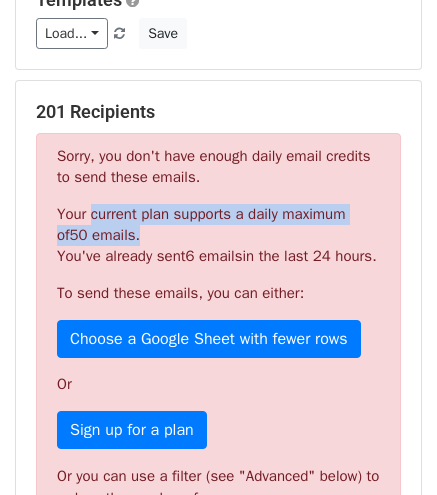 drag, startPoint x: 84, startPoint y: 217, endPoint x: 382, endPoint y: 229, distance: 298.24152 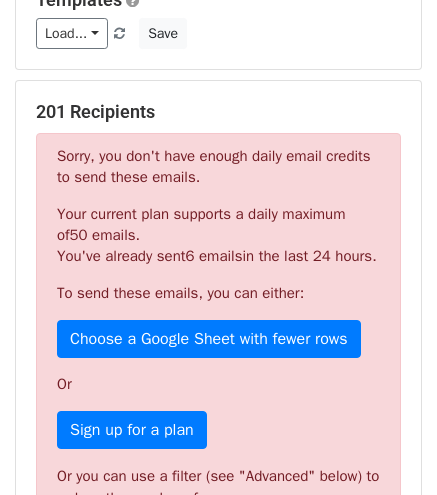click on "Your current plan supports a daily maximum of  50 emails .
You've already sent  6 emails  in the last 24 hours." at bounding box center [218, 235] 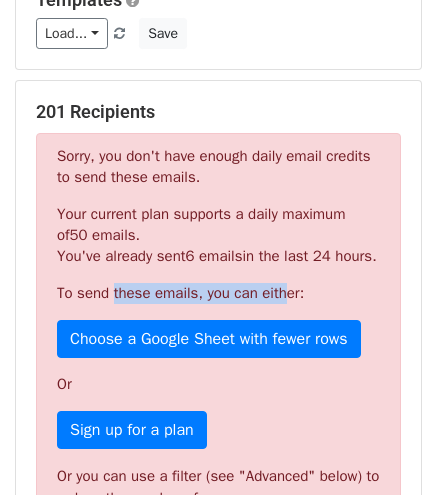 drag, startPoint x: 113, startPoint y: 287, endPoint x: 284, endPoint y: 288, distance: 171.00293 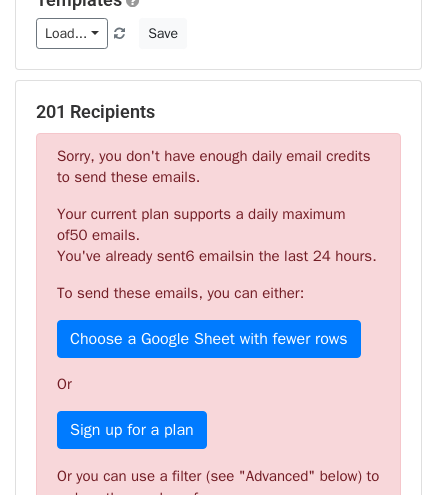 click on "Sorry, you don't have enough daily email credits to send these emails.
Your current plan supports a daily maximum of  50 emails .
You've already sent  6 emails  in the last 24 hours.
To send these emails, you can either:
Choose a Google Sheet with fewer rows
Or
Sign up for a plan
Or you can use a filter (see "Advanced" below) to reduce the number of rows" at bounding box center (218, 333) 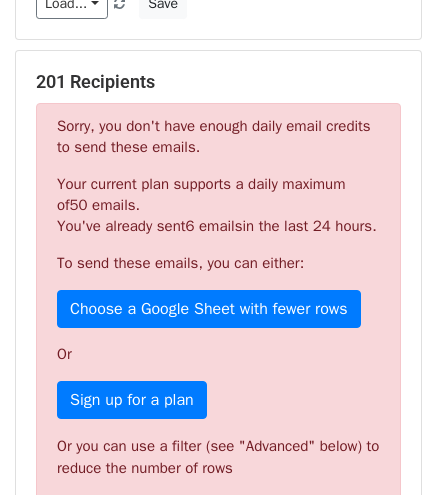 scroll, scrollTop: 300, scrollLeft: 0, axis: vertical 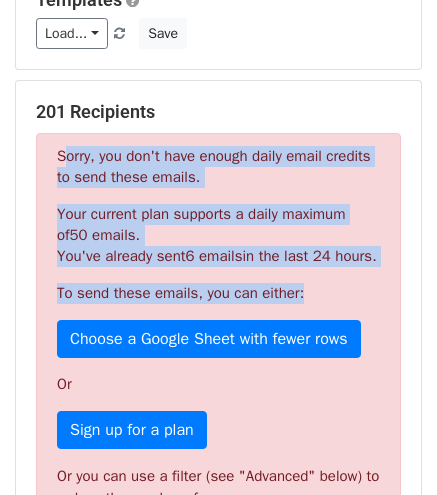 drag, startPoint x: 306, startPoint y: 287, endPoint x: 60, endPoint y: 151, distance: 281.09073 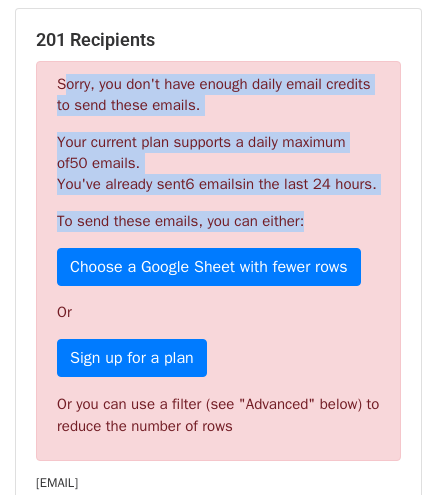 scroll, scrollTop: 400, scrollLeft: 0, axis: vertical 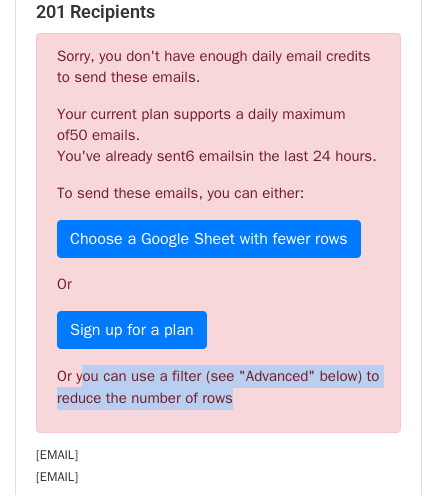 drag, startPoint x: 84, startPoint y: 380, endPoint x: 256, endPoint y: 401, distance: 173.27724 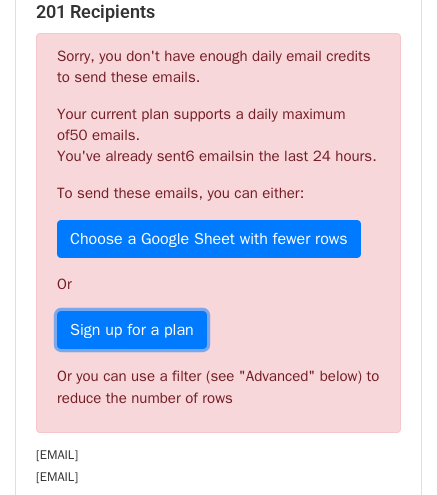 scroll, scrollTop: 0, scrollLeft: 0, axis: both 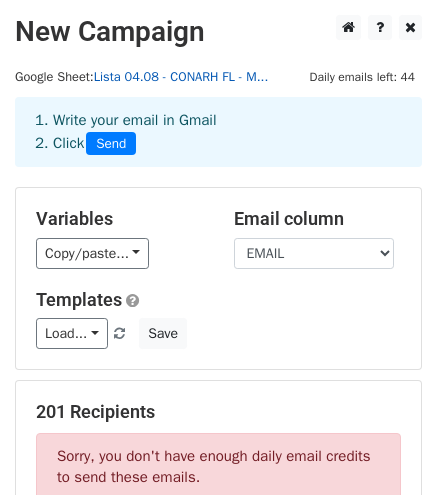 click on "Lista 04.08 - CONARH FL - M..." at bounding box center [181, 77] 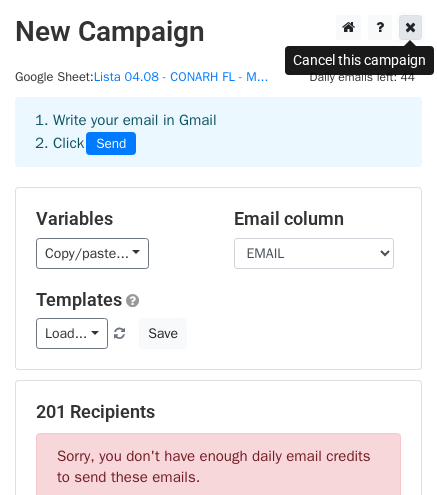 click at bounding box center (410, 27) 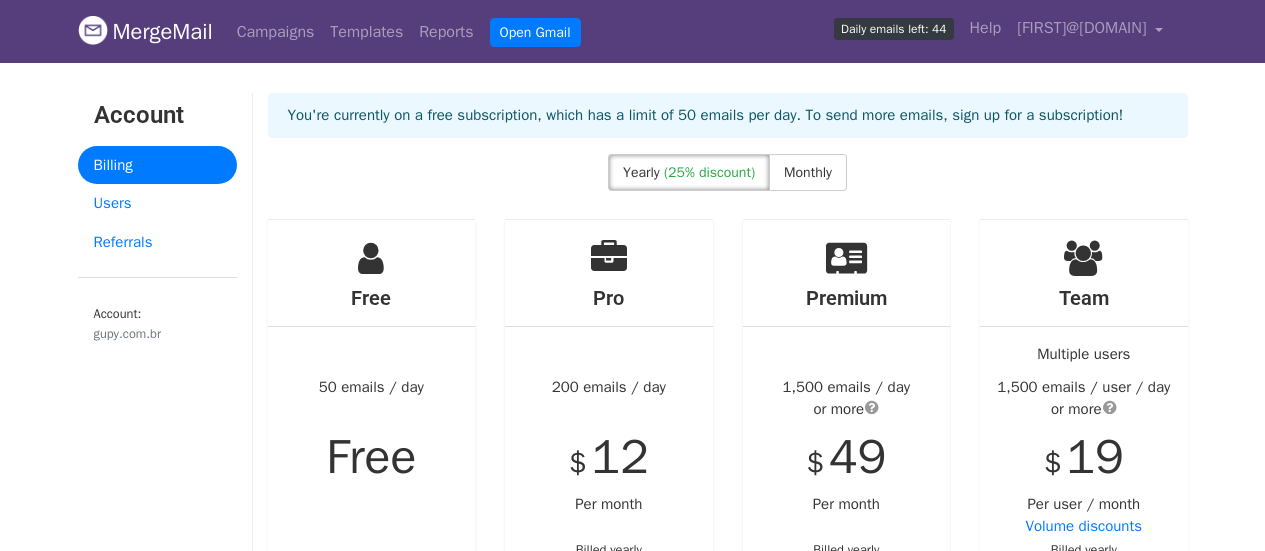 scroll, scrollTop: 0, scrollLeft: 0, axis: both 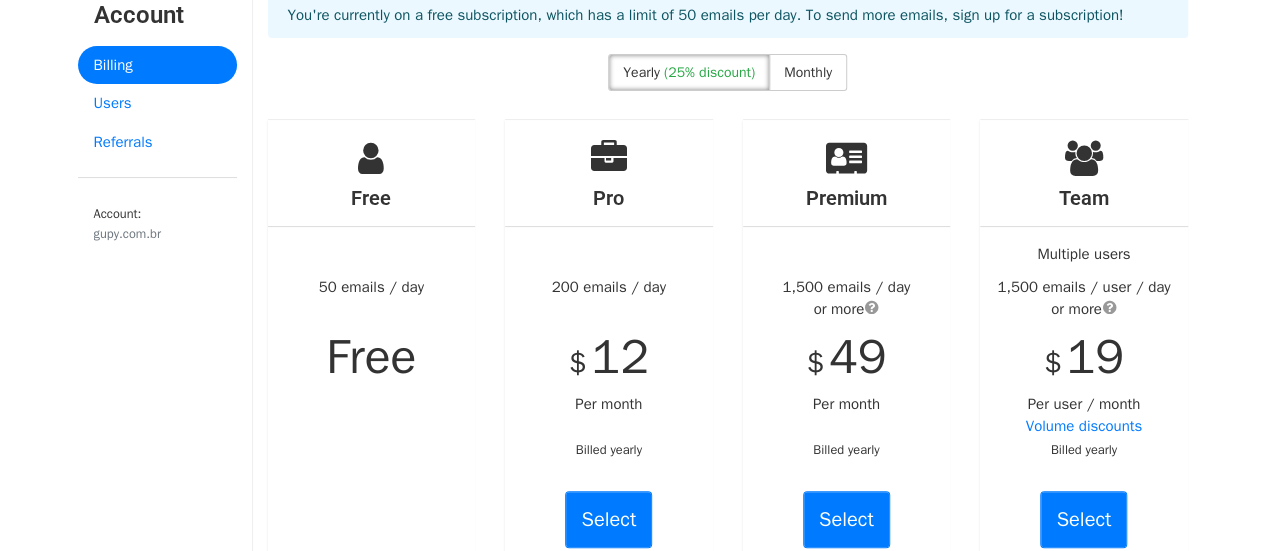 click on "Pro
200
emails / day
$
12
Per month
Billed yearly
Select" at bounding box center (609, 352) 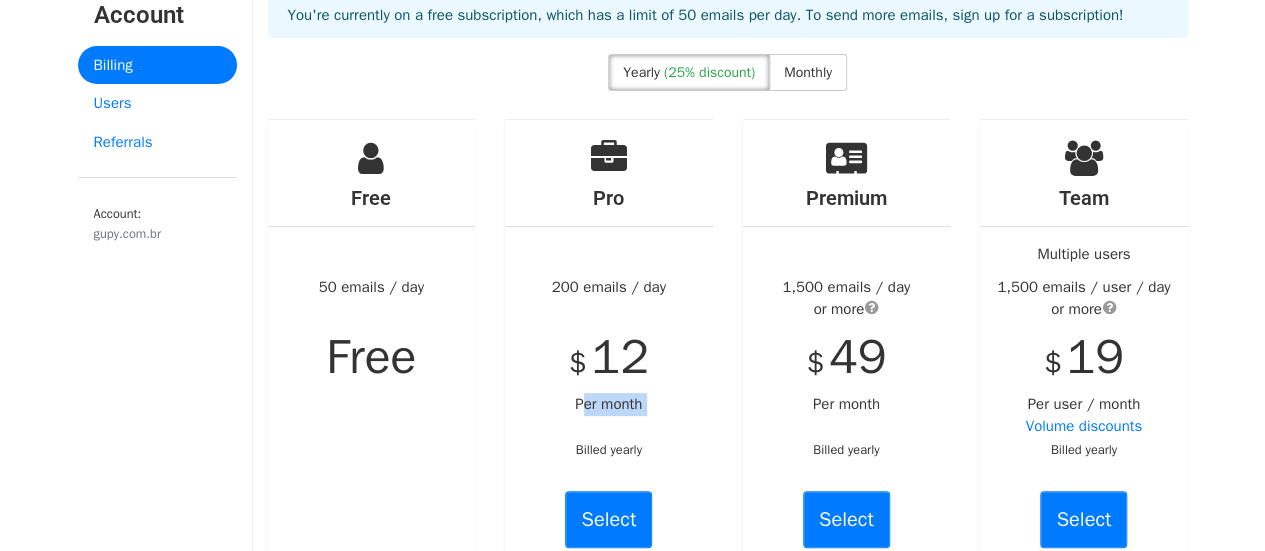 click on "Pro
200
emails / day
$
12
Per month
Billed yearly
Select" at bounding box center [609, 352] 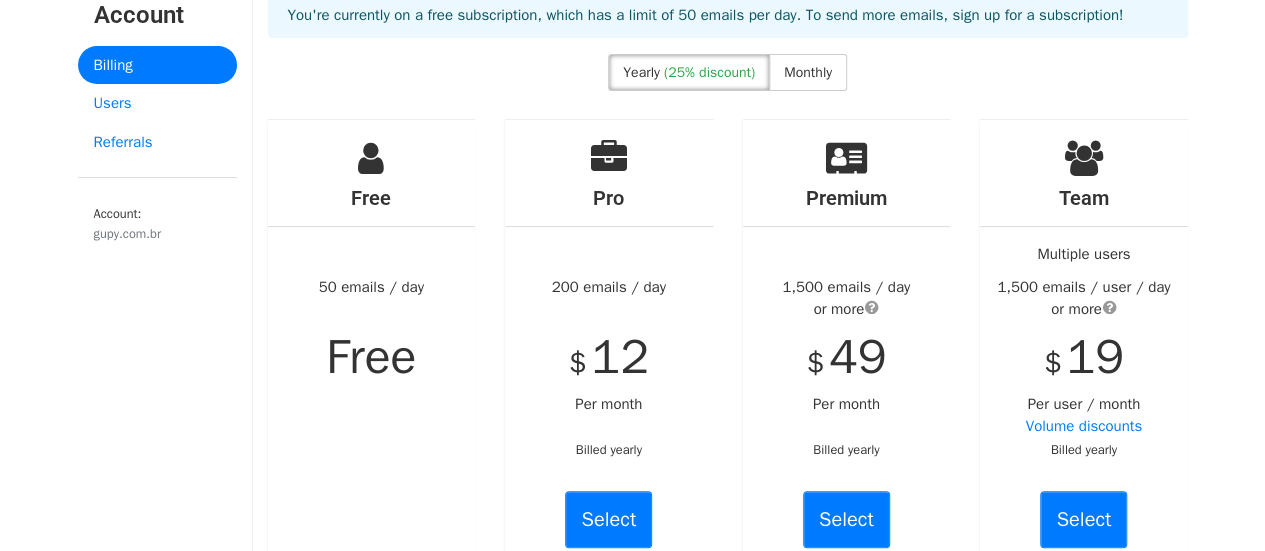 click on "12" at bounding box center (620, 357) 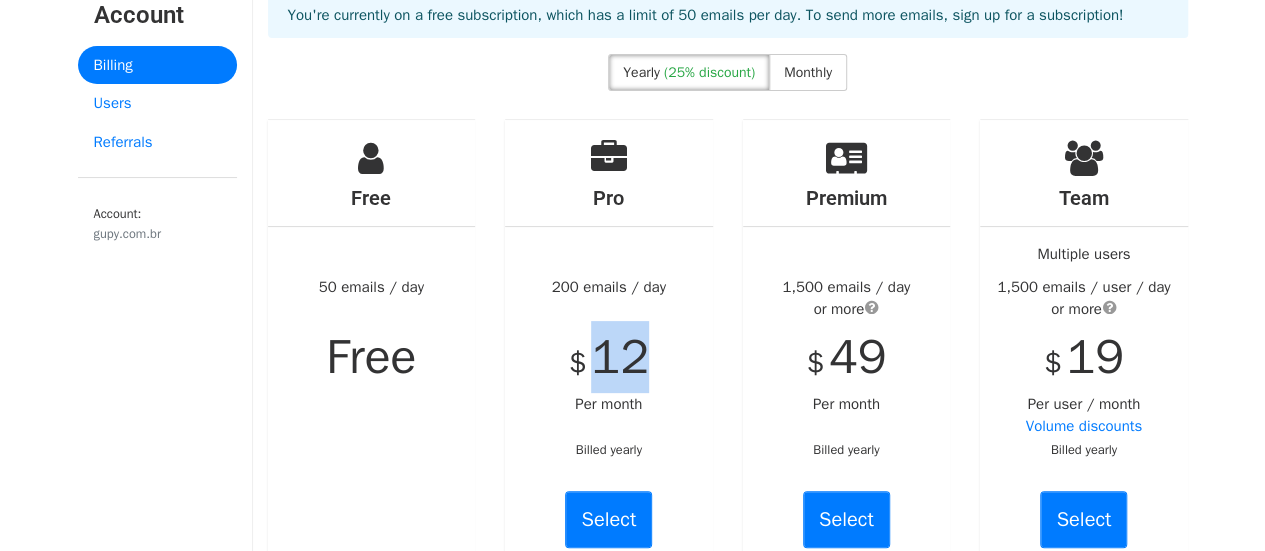 click on "12" at bounding box center [620, 357] 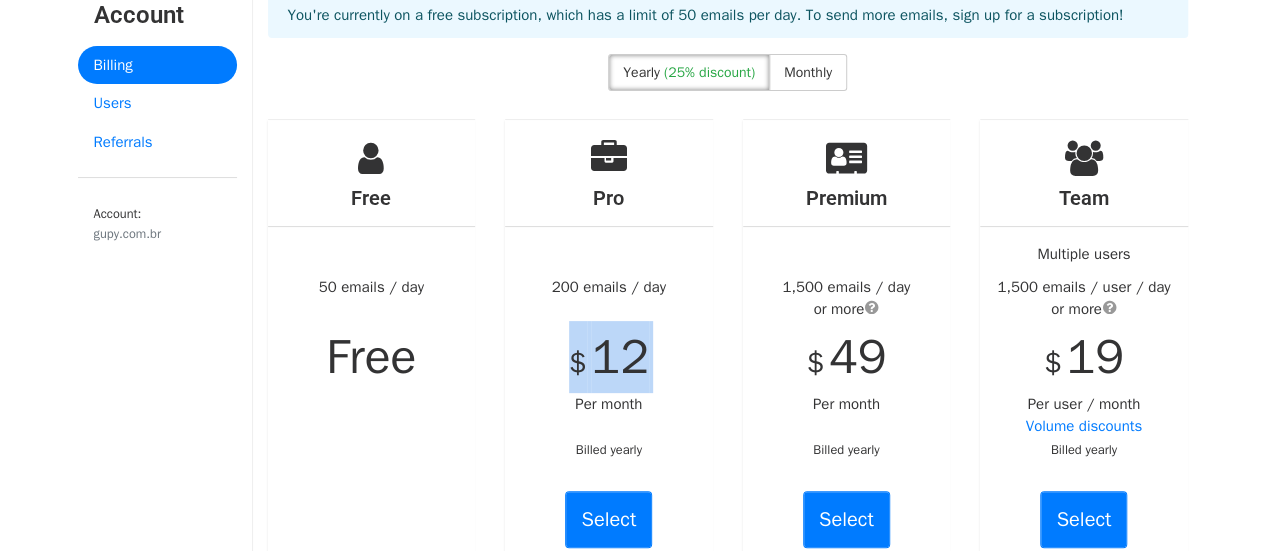 click on "12" at bounding box center (620, 357) 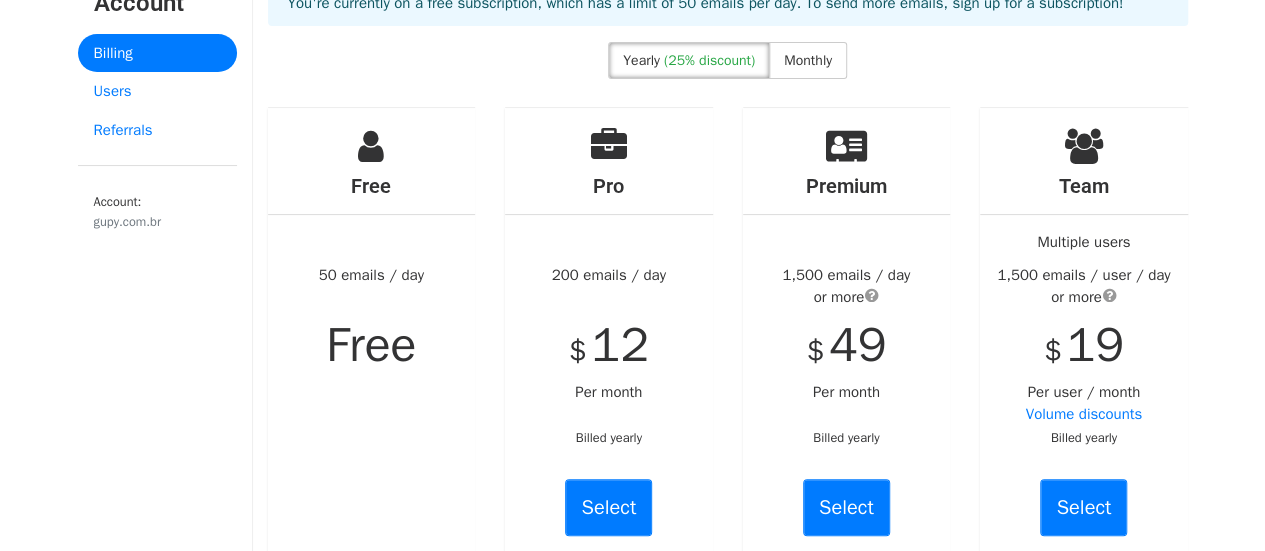 scroll, scrollTop: 0, scrollLeft: 0, axis: both 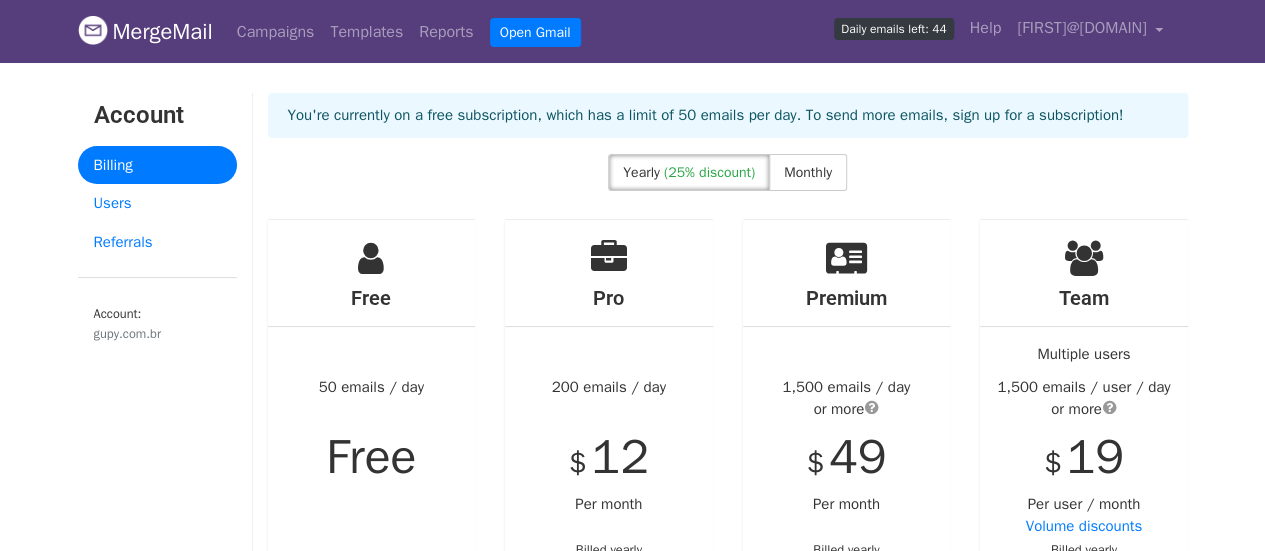 click on "Free
50
emails / day
Free" at bounding box center (372, 453) 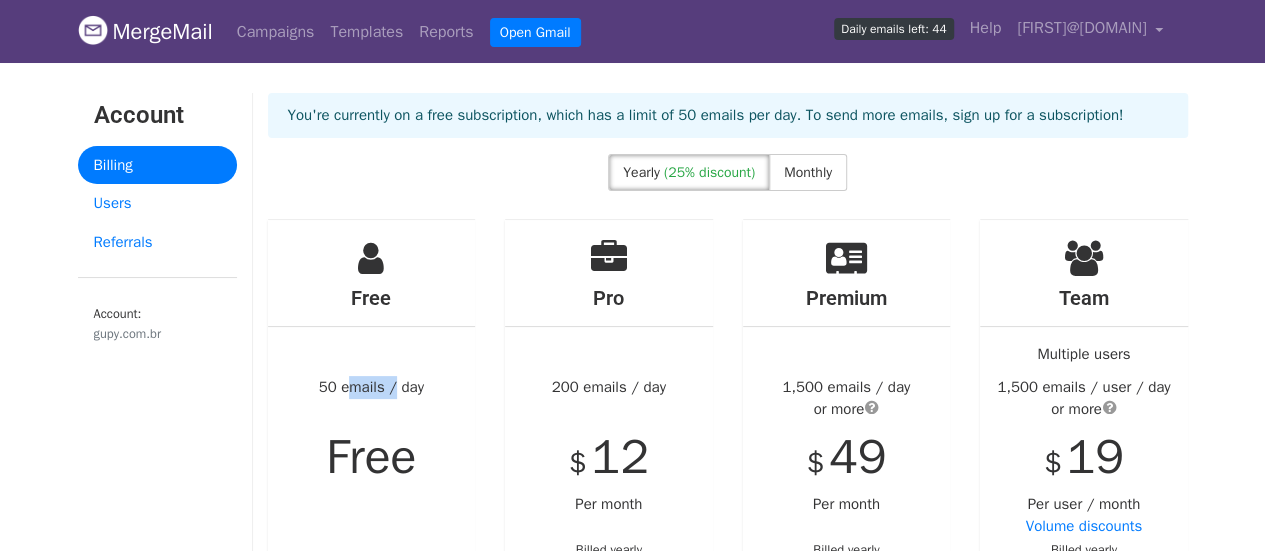 click on "Free
50
emails / day
Free" at bounding box center (372, 453) 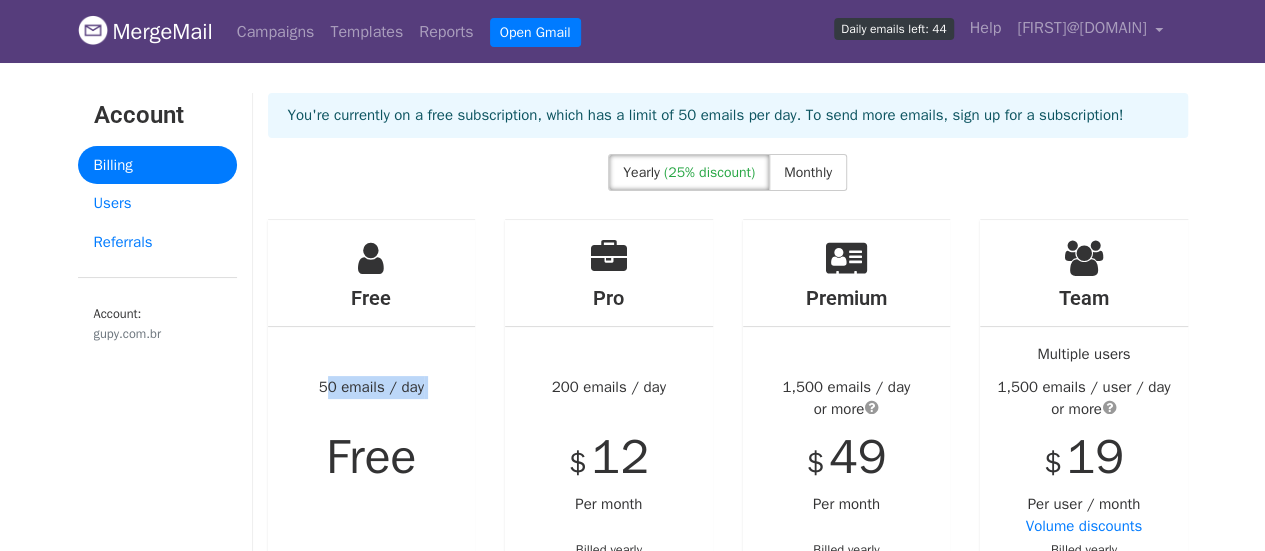 click on "Free
50
emails / day
Free" at bounding box center [372, 453] 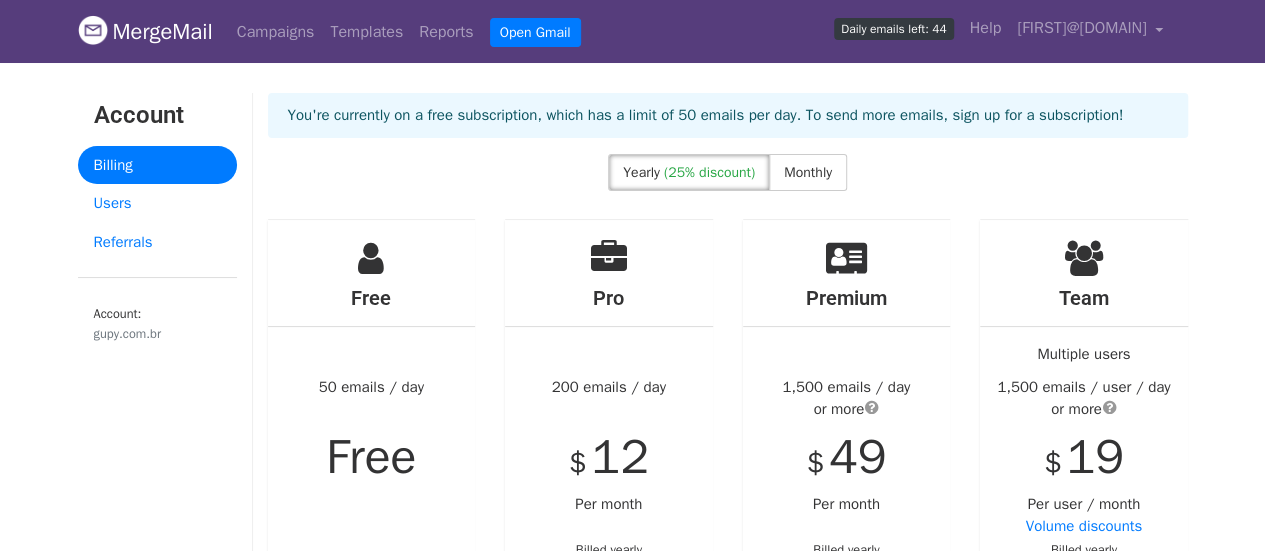 click on "Free" at bounding box center (371, 457) 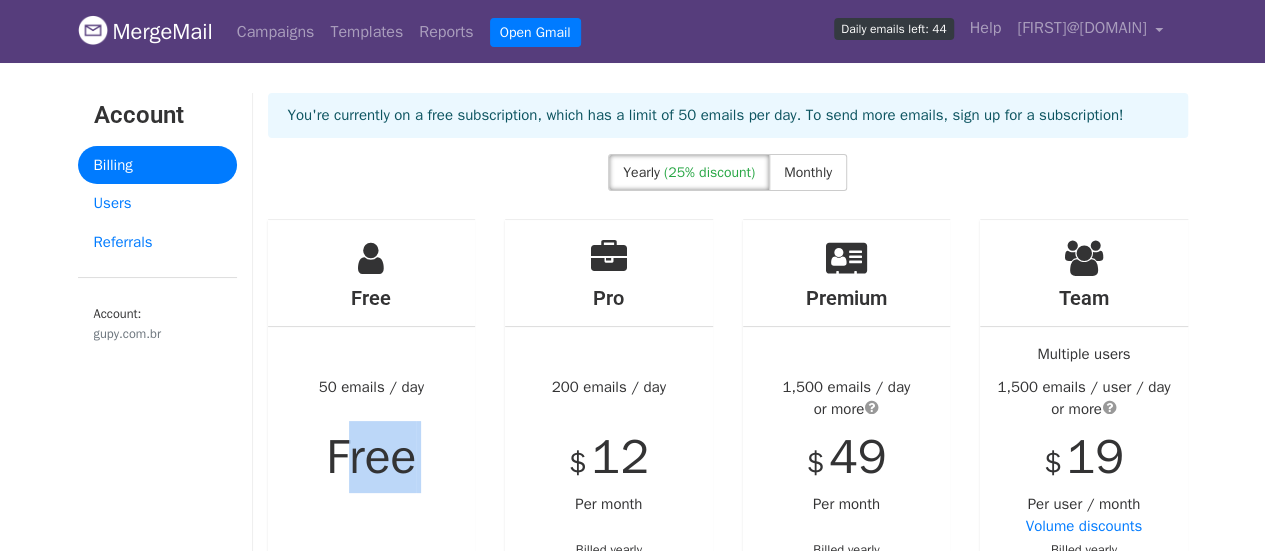 click on "Free" at bounding box center (371, 457) 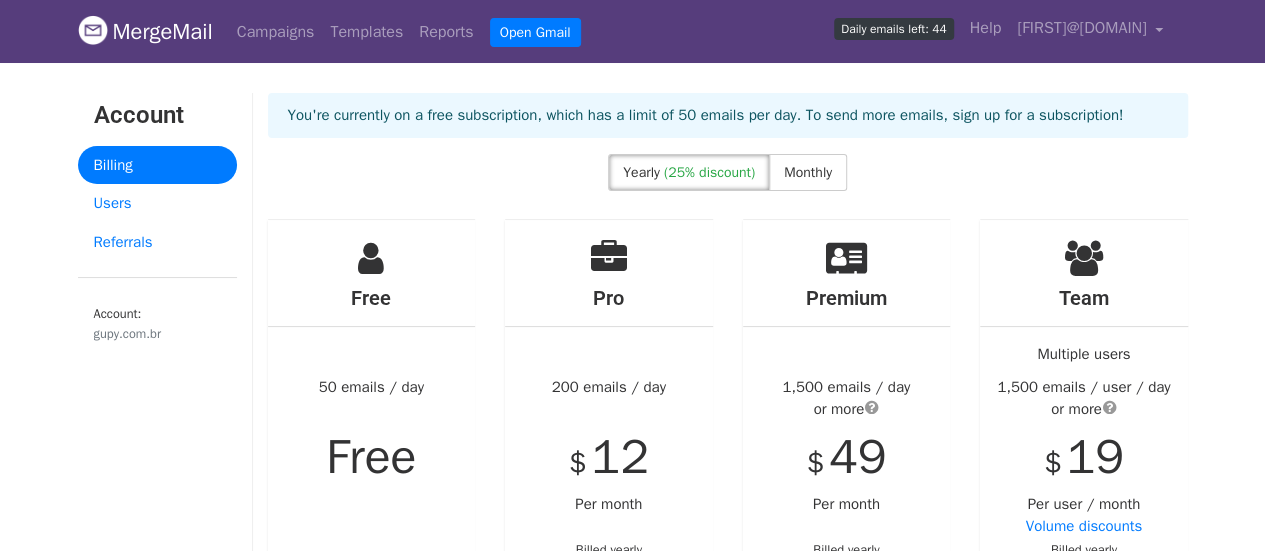 click on "Free
50
emails / day
Free" at bounding box center (372, 453) 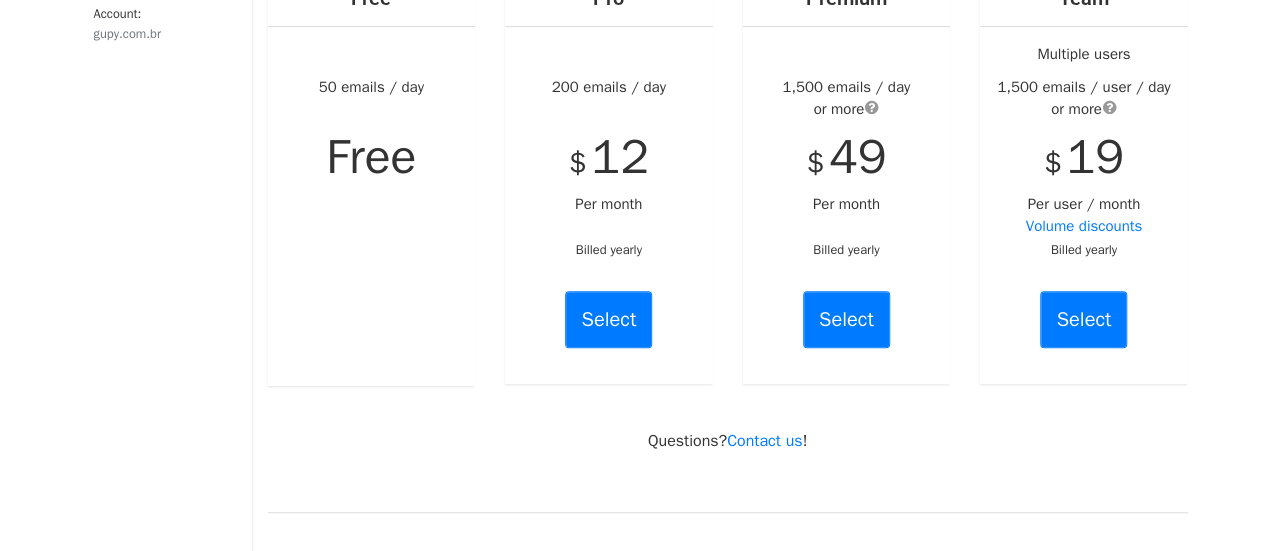 scroll, scrollTop: 200, scrollLeft: 0, axis: vertical 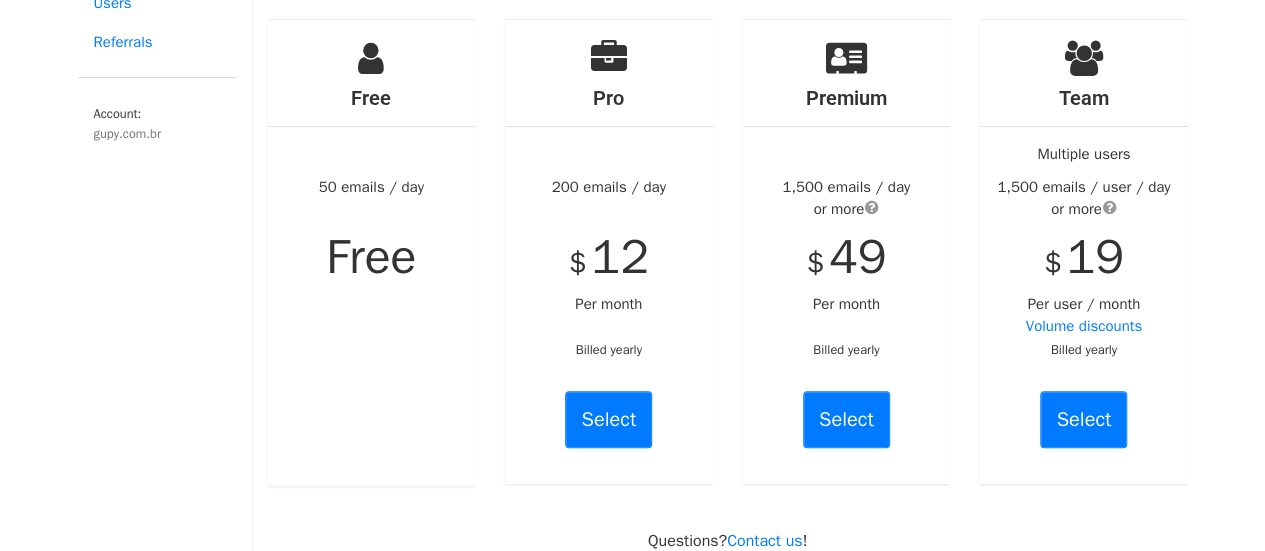 click on "12" at bounding box center [620, 257] 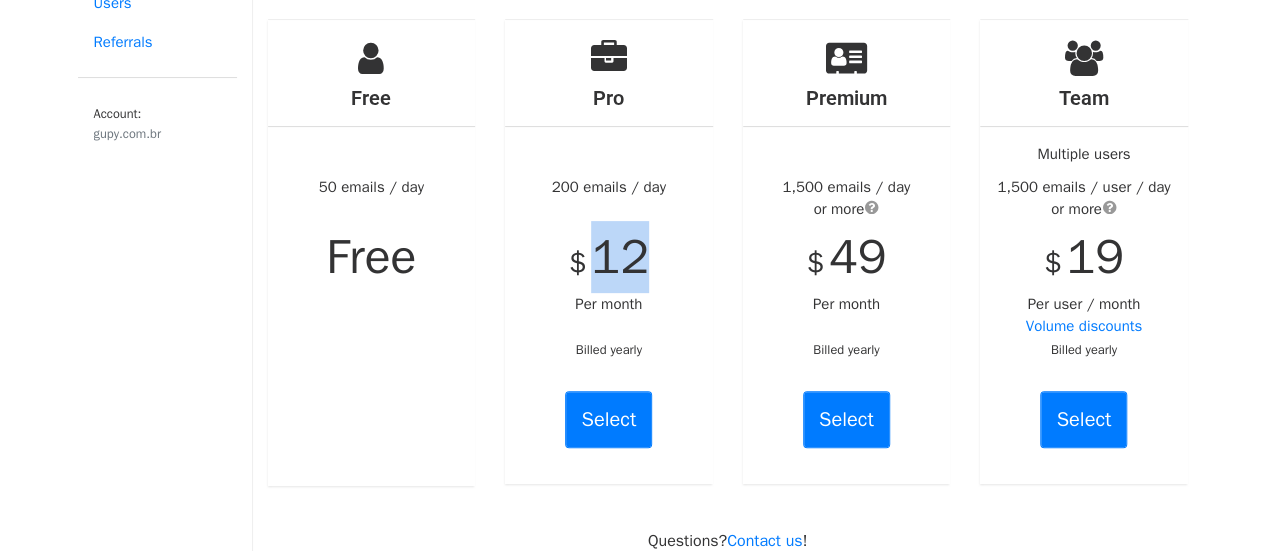 click on "12" at bounding box center [620, 257] 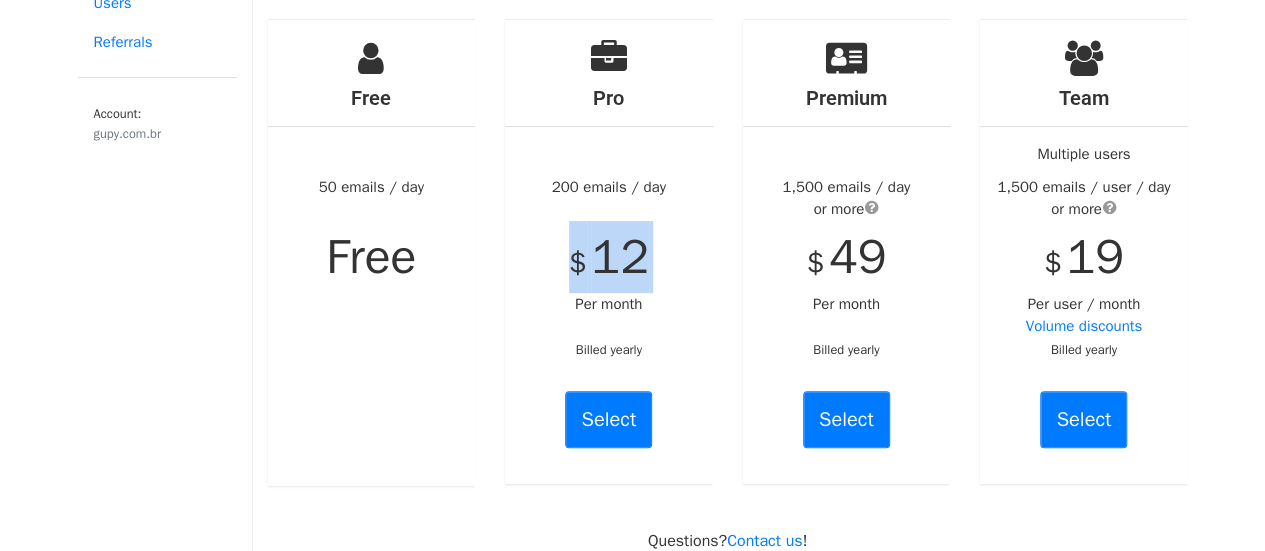 click on "12" at bounding box center [620, 257] 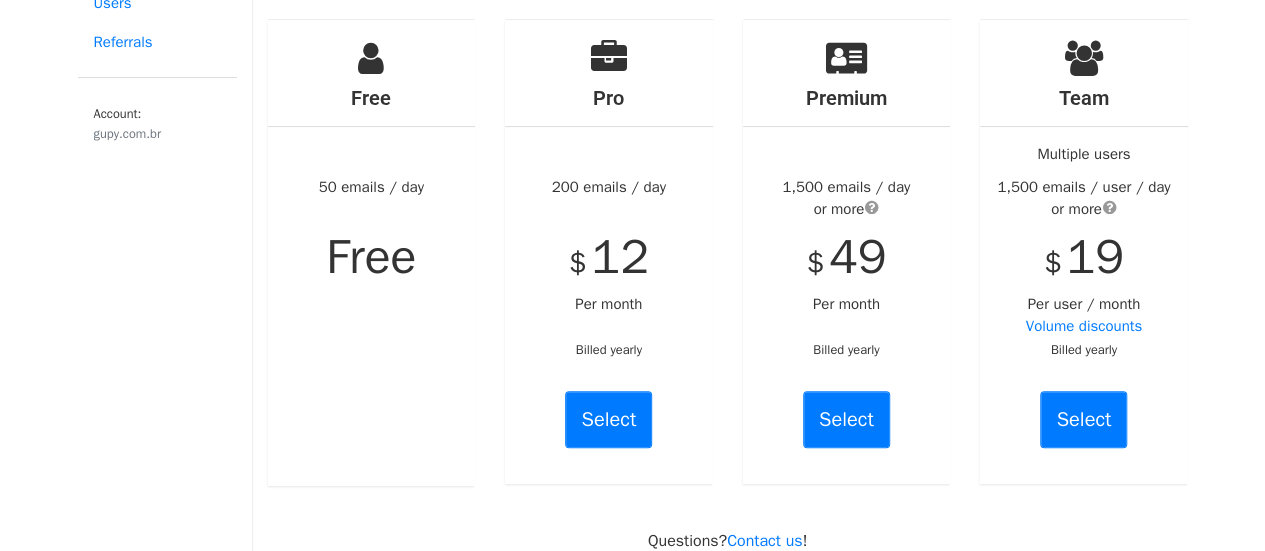 click on "Pro
200
emails / day
$
12
Per month
Billed yearly
Select" at bounding box center [609, 252] 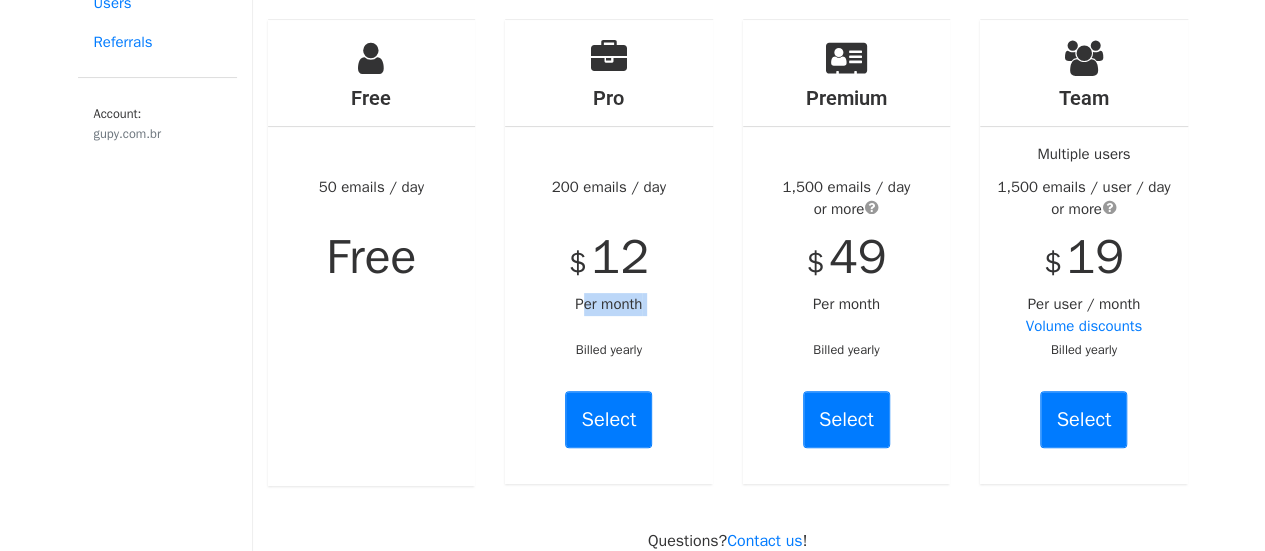 click on "Pro
200
emails / day
$
12
Per month
Billed yearly
Select" at bounding box center (609, 252) 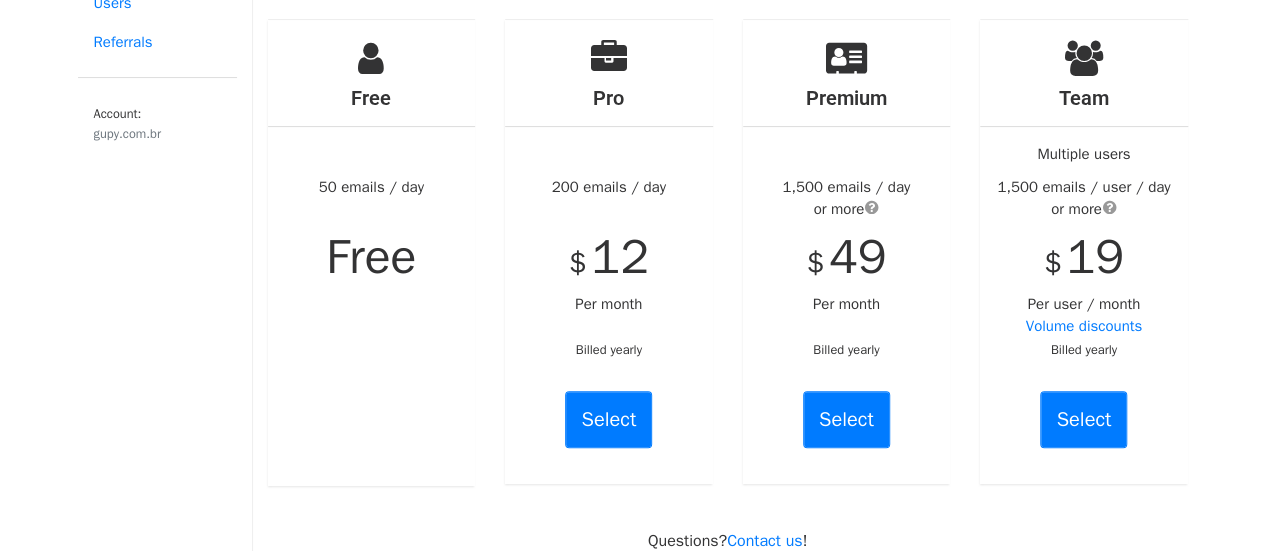 click on "Billed yearly" at bounding box center (609, 350) 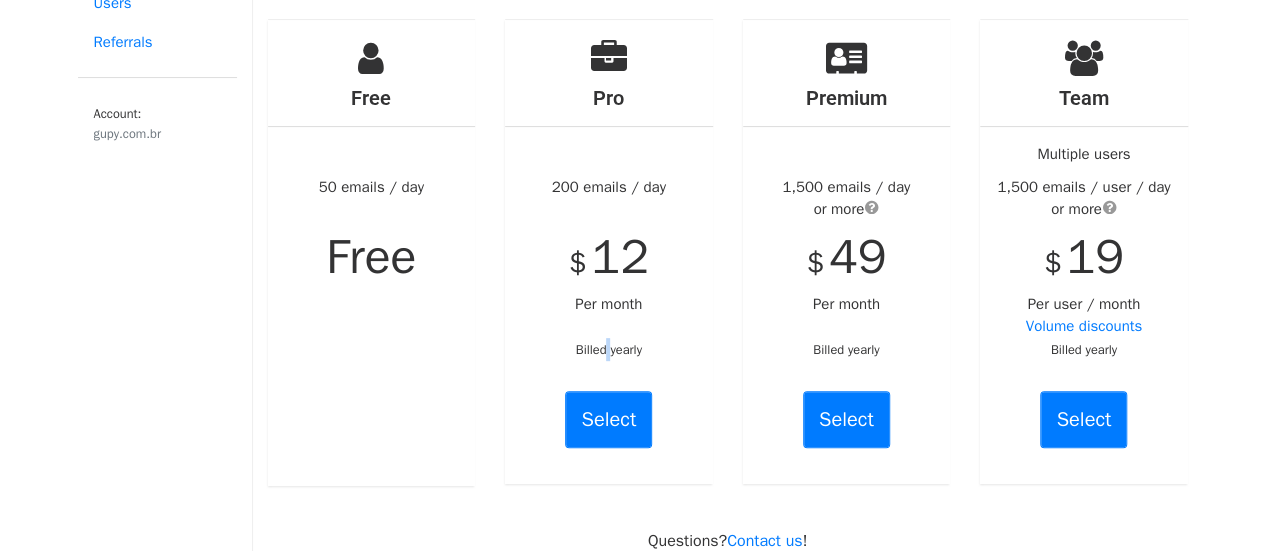 click on "Billed yearly" at bounding box center [609, 350] 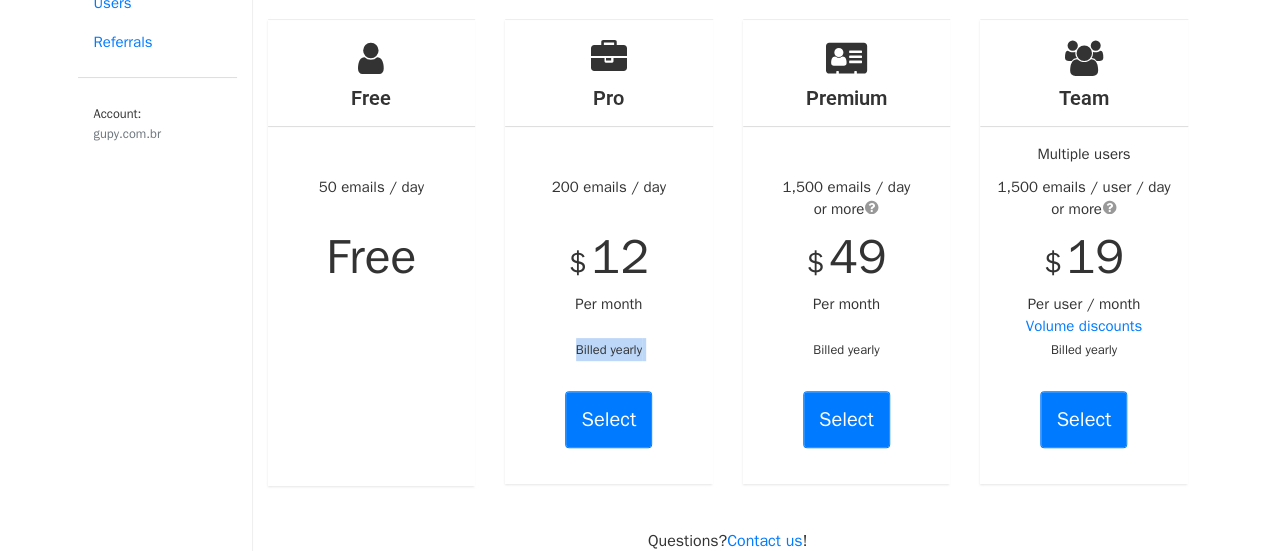 click on "Billed yearly" at bounding box center (609, 350) 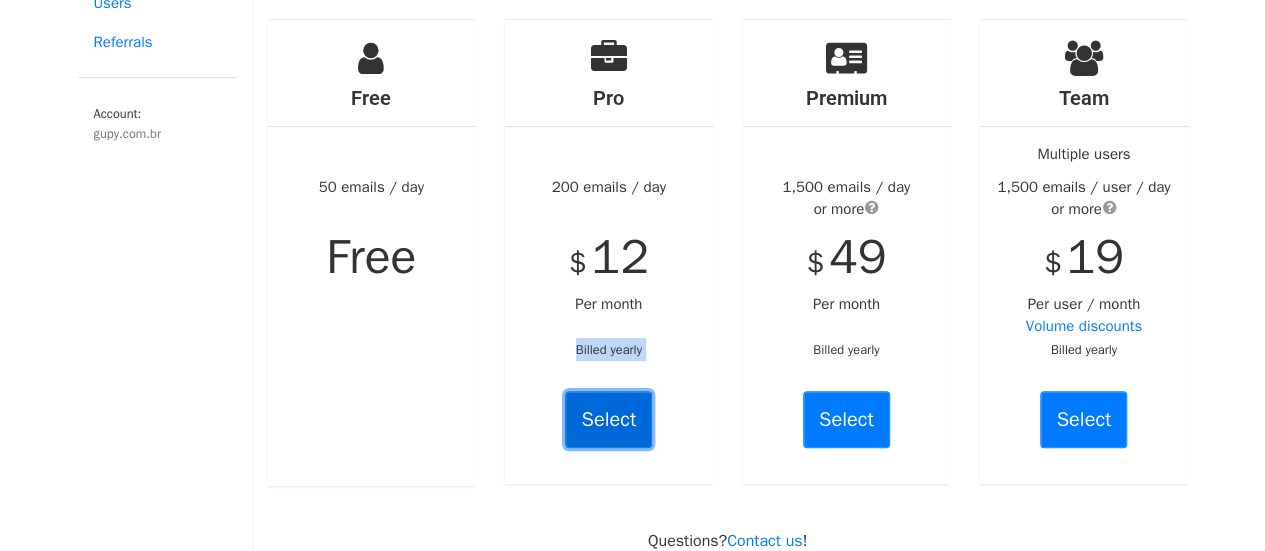 click on "Select" at bounding box center [608, 419] 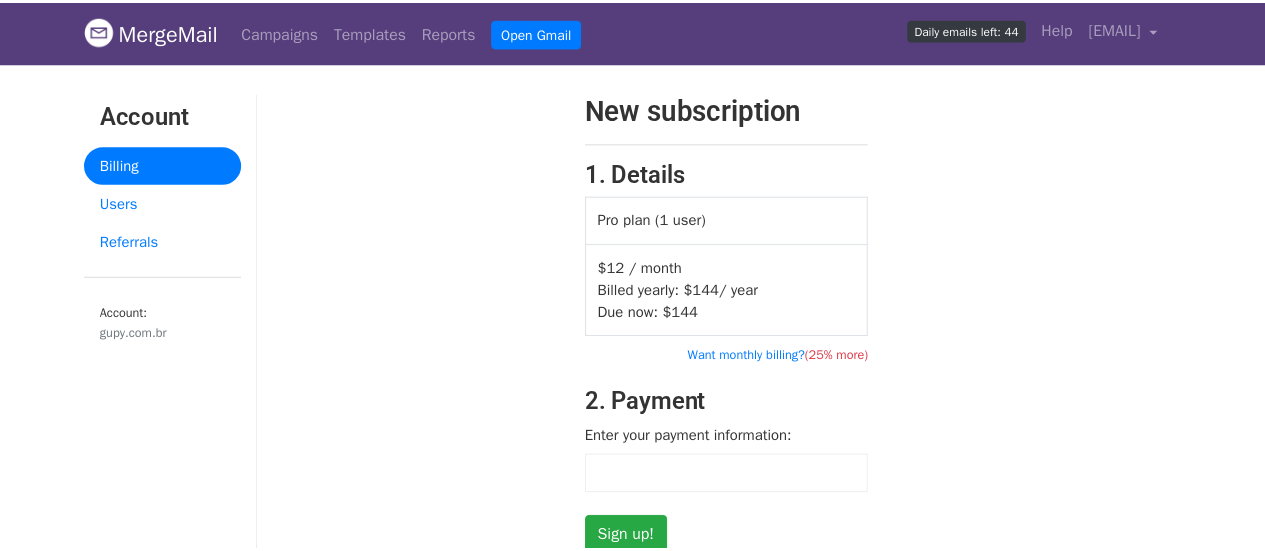 scroll, scrollTop: 0, scrollLeft: 0, axis: both 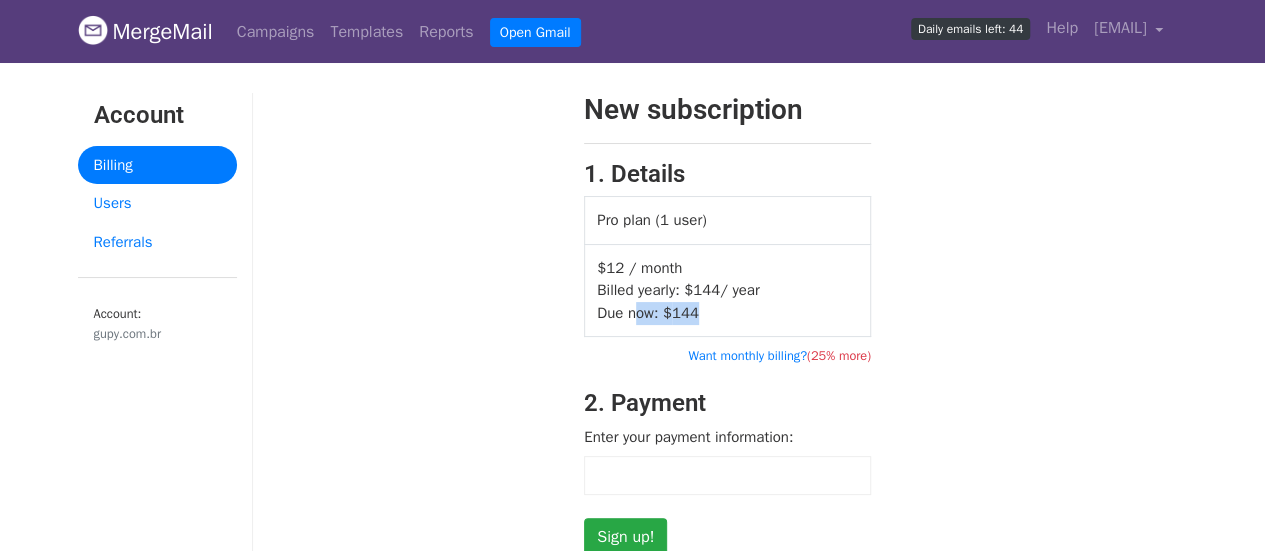drag, startPoint x: 632, startPoint y: 309, endPoint x: 769, endPoint y: 309, distance: 137 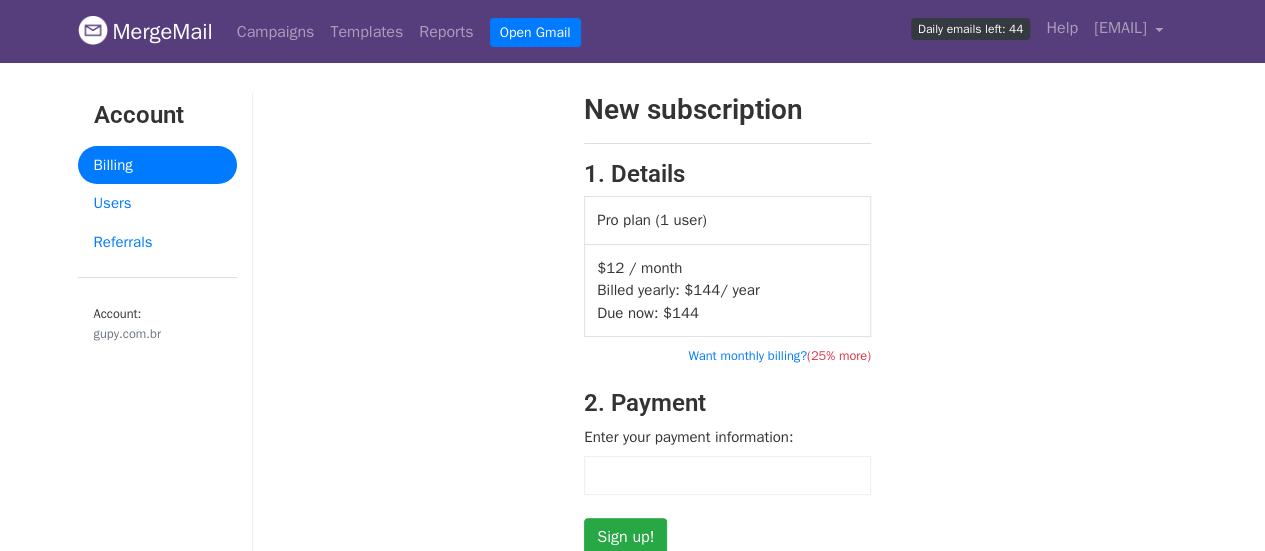 click on "Pro
plan
(1 user)
$12 / month
Billed yearly:
$ 144
/ year
Due now:
$ 144
Want monthly billing?
(25% more)" at bounding box center (727, 281) 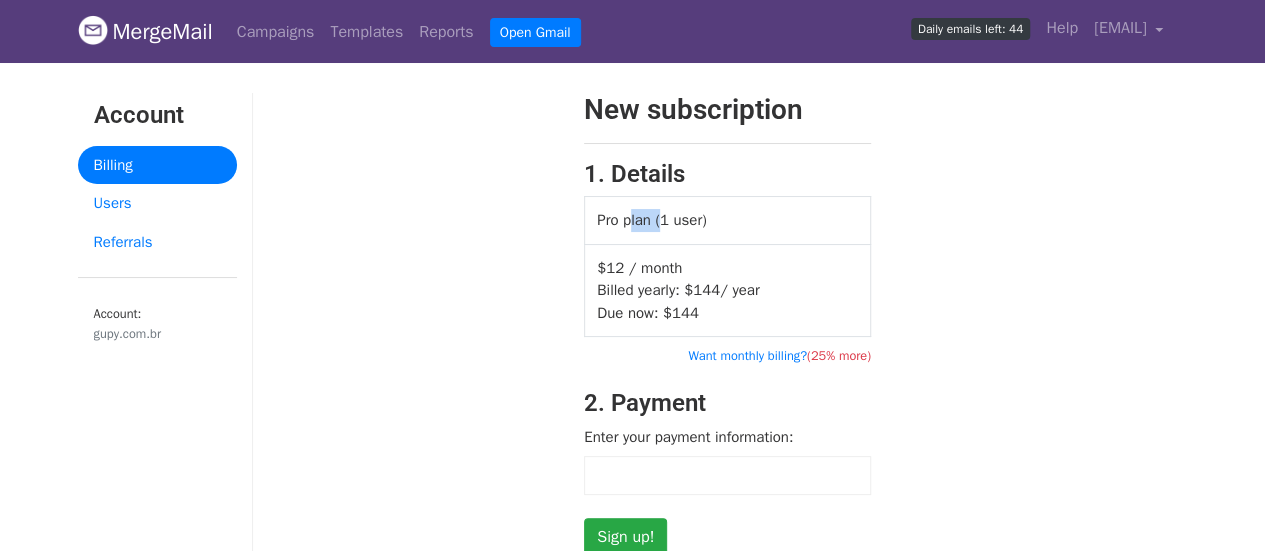 click on "Pro
plan
(1 user)" at bounding box center [728, 221] 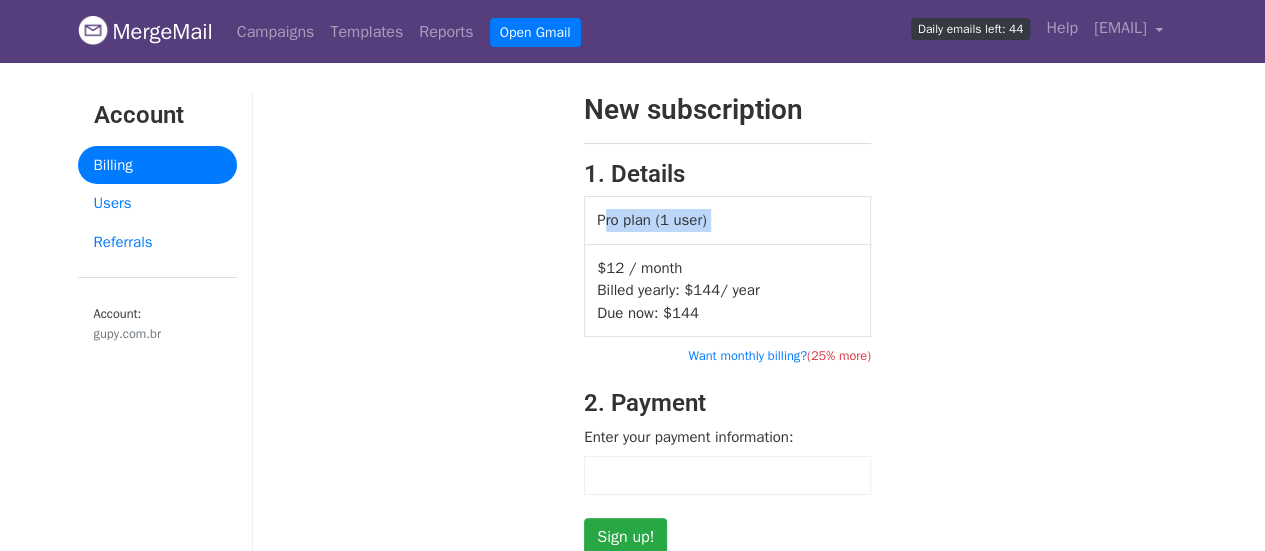 click on "Pro
plan
(1 user)" at bounding box center [728, 221] 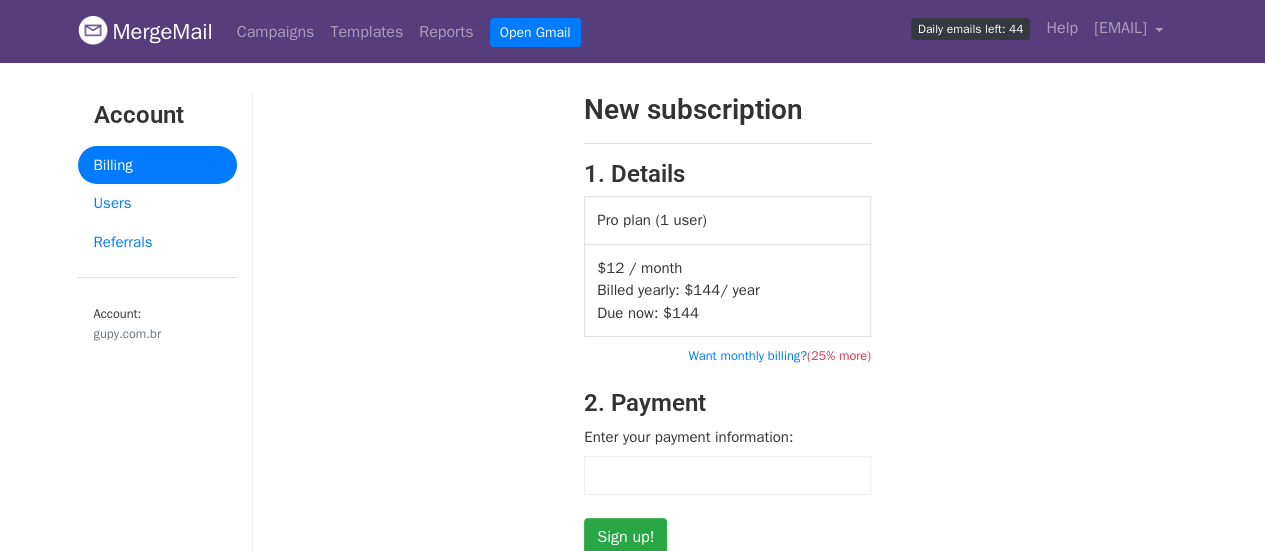 click on "New subscription
1. Details
Pro
plan
(1 user)
$12 / month
Billed yearly:
$ 144
/ year
Due now:
$ 144
Want monthly billing?
(25% more)
2. Payment
Enter your payment information:
Sign up!" at bounding box center (727, 324) 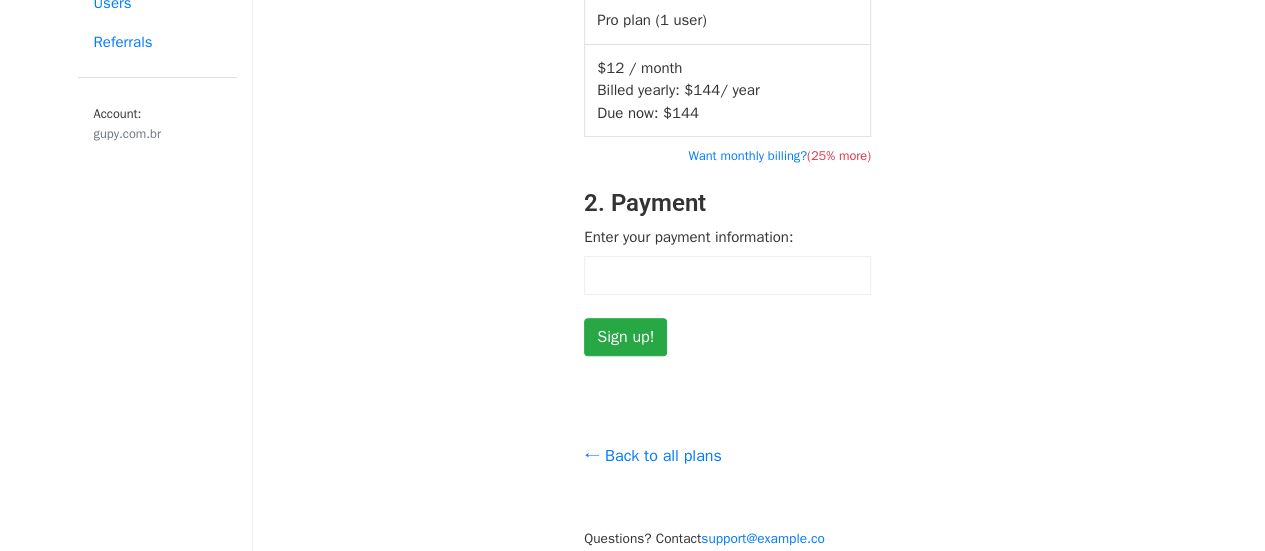 scroll, scrollTop: 100, scrollLeft: 0, axis: vertical 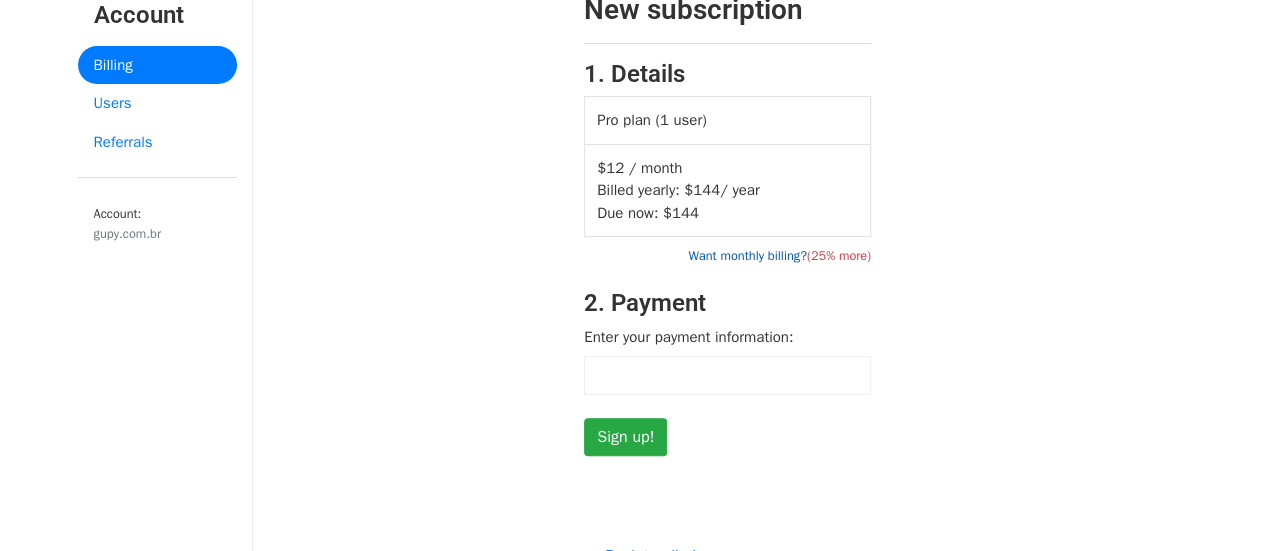 click on "Want monthly billing?
(25% more)" at bounding box center (779, 256) 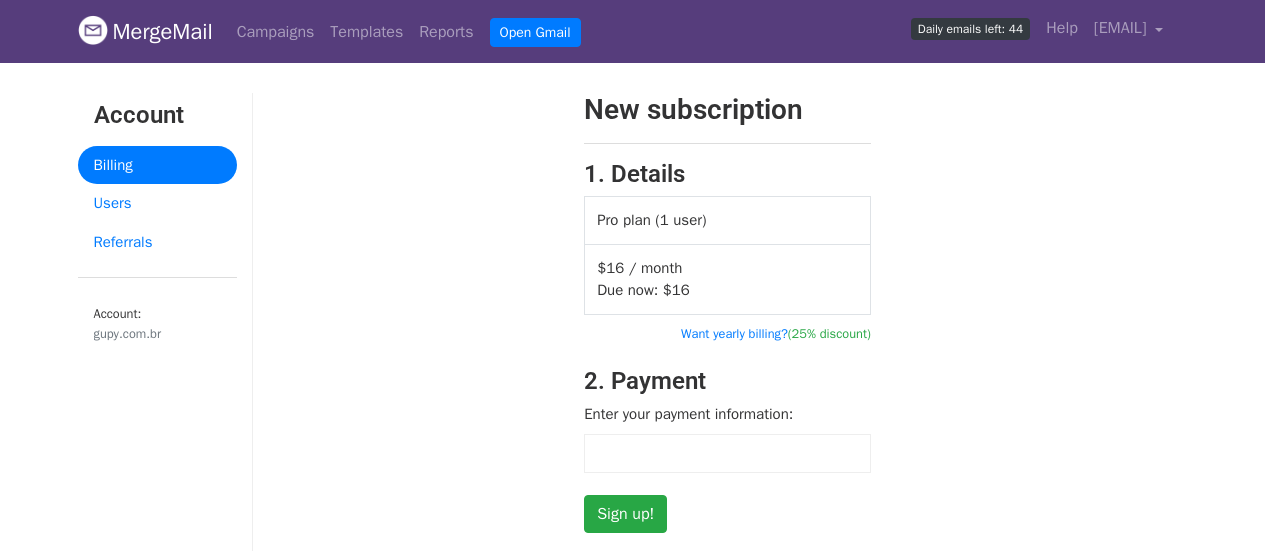 scroll, scrollTop: 0, scrollLeft: 0, axis: both 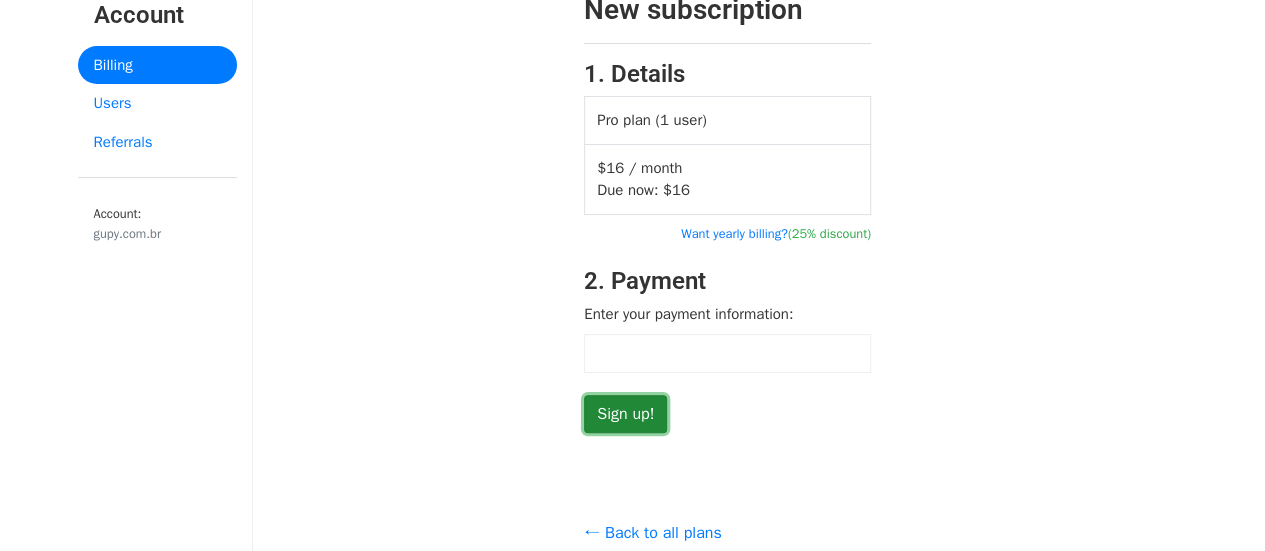 click on "Sign up!" at bounding box center [625, 414] 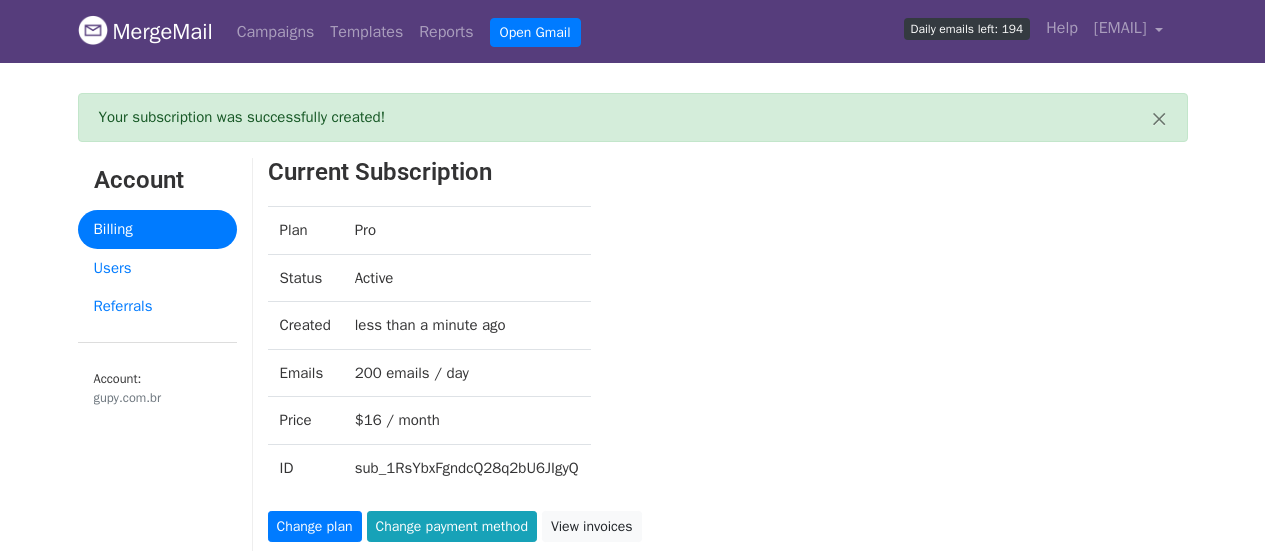 scroll, scrollTop: 0, scrollLeft: 0, axis: both 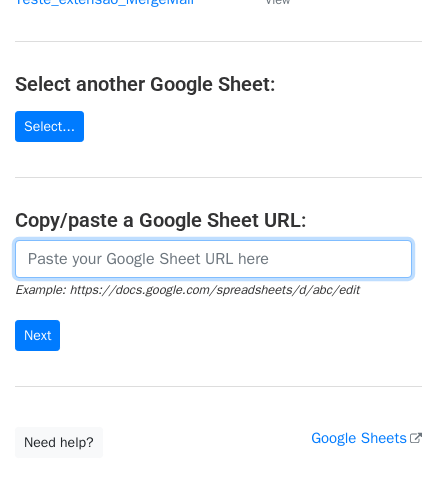 click at bounding box center [213, 259] 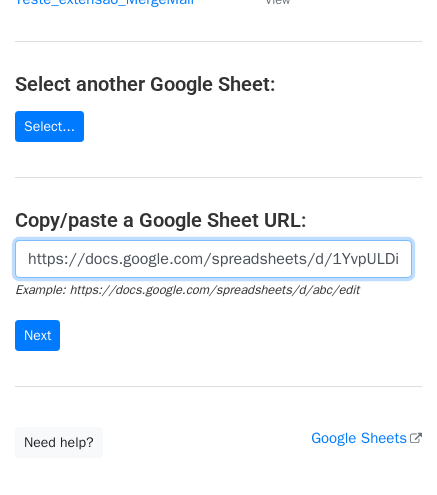scroll, scrollTop: 0, scrollLeft: 584, axis: horizontal 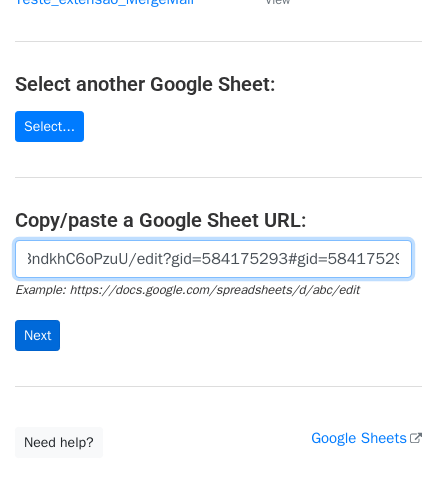 type on "https://docs.google.com/spreadsheets/d/1YvpULDitWVgWT2-wZj2m_yn61vfH4q_3ndkhC6oPzuU/edit?gid=584175293#gid=584175293" 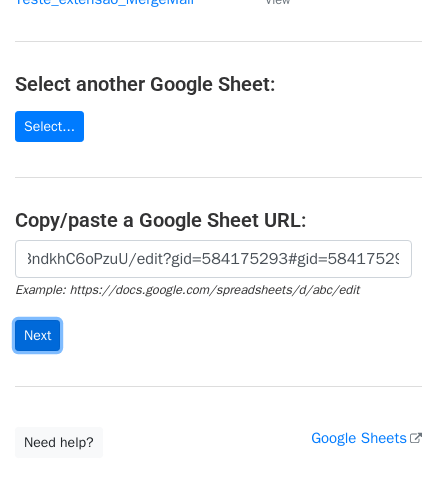 click on "Next" at bounding box center (37, 335) 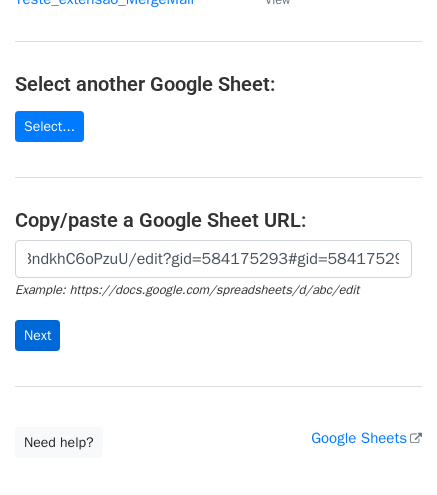 scroll, scrollTop: 0, scrollLeft: 0, axis: both 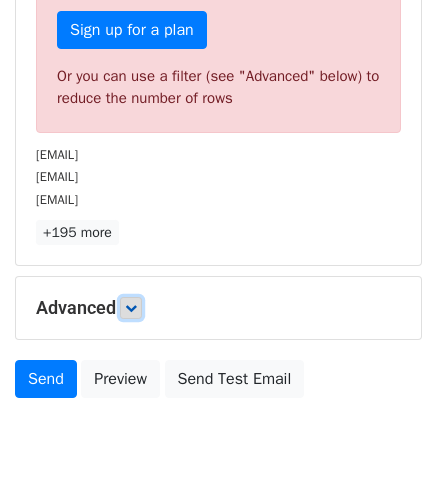 click at bounding box center (131, 308) 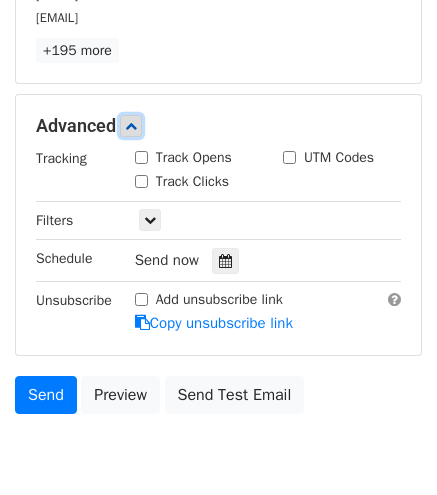 scroll, scrollTop: 900, scrollLeft: 0, axis: vertical 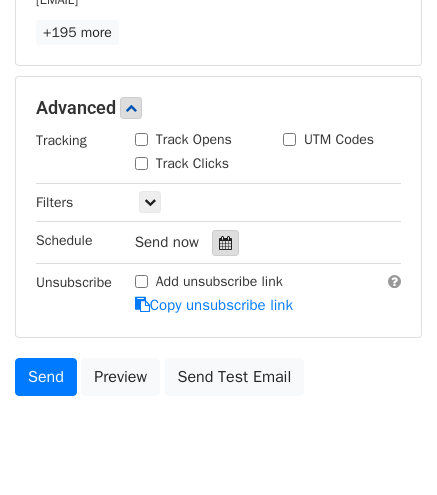 click at bounding box center (225, 243) 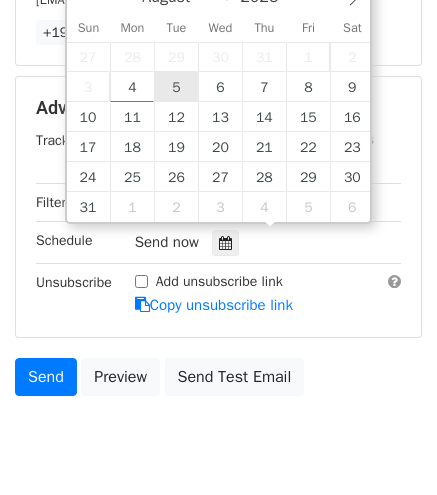 type on "2025-08-05 12:00" 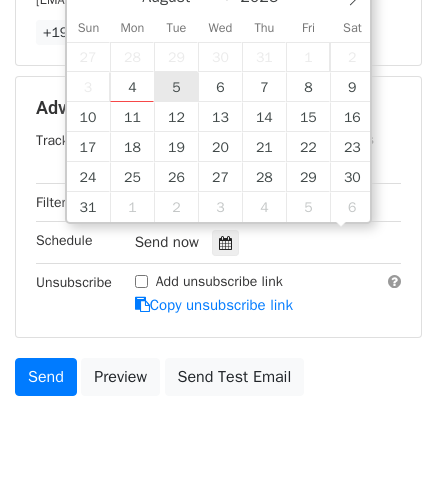 scroll, scrollTop: 0, scrollLeft: 0, axis: both 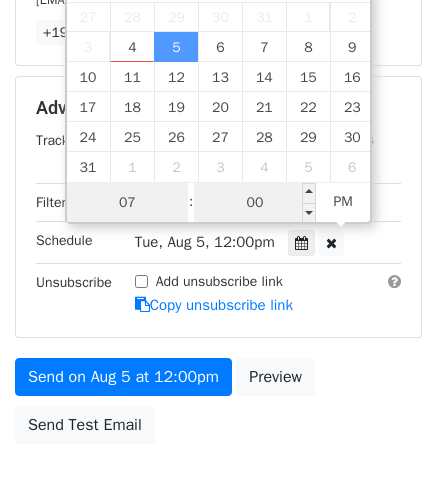 type on "07" 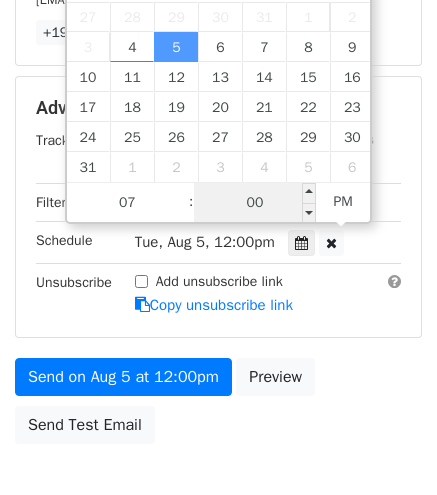 type on "[DATE] [TIME]" 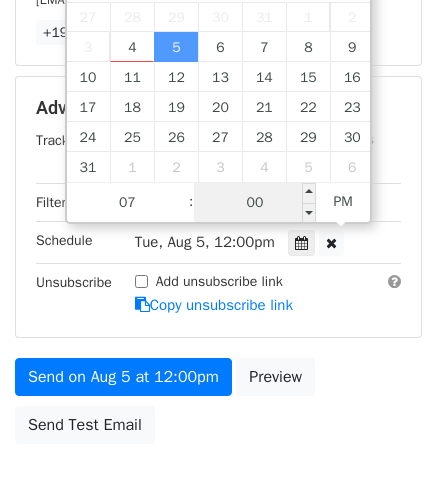 click on "00" at bounding box center (255, 203) 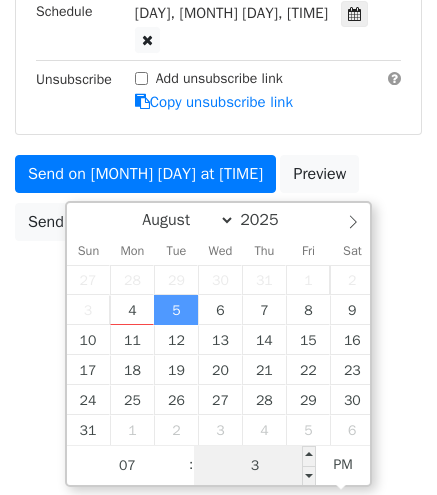 scroll, scrollTop: 636, scrollLeft: 0, axis: vertical 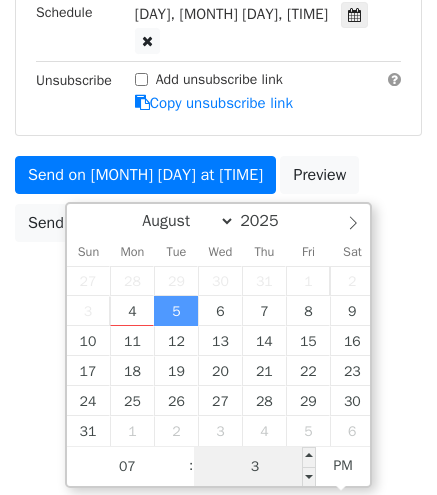 type on "30" 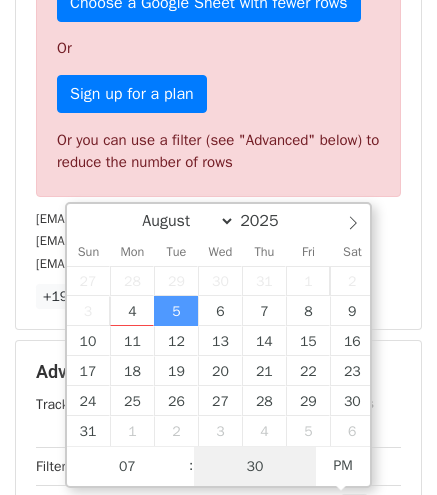 scroll, scrollTop: 900, scrollLeft: 0, axis: vertical 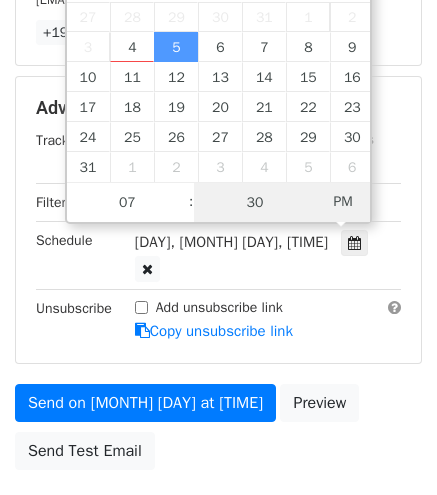 type on "[DATE] [TIME]" 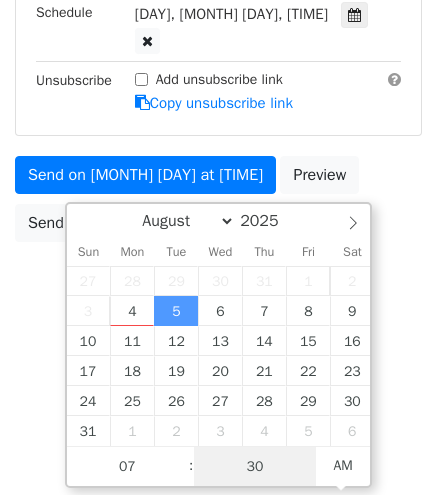 scroll, scrollTop: 900, scrollLeft: 0, axis: vertical 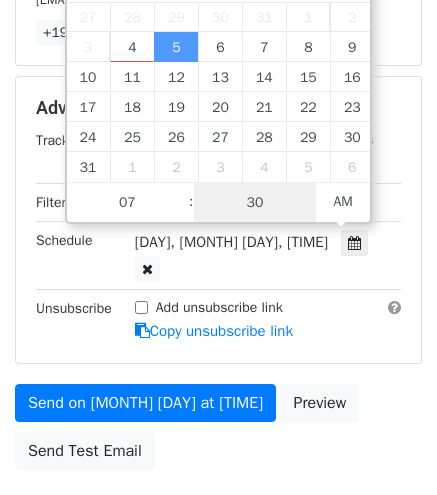 type on "30" 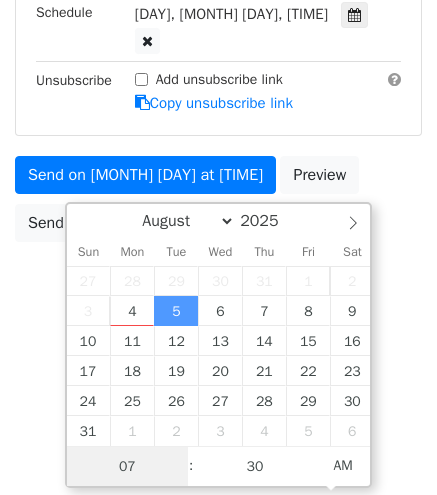 scroll, scrollTop: 900, scrollLeft: 0, axis: vertical 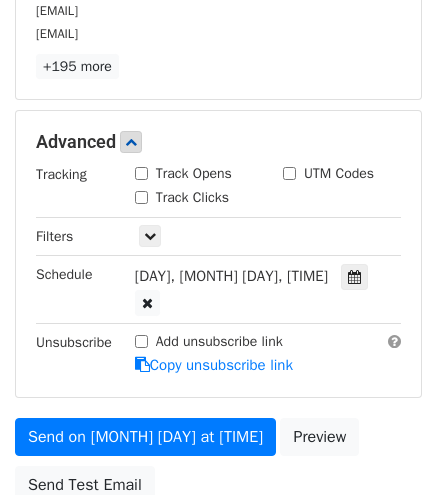 click on "Track Opens" at bounding box center [183, 173] 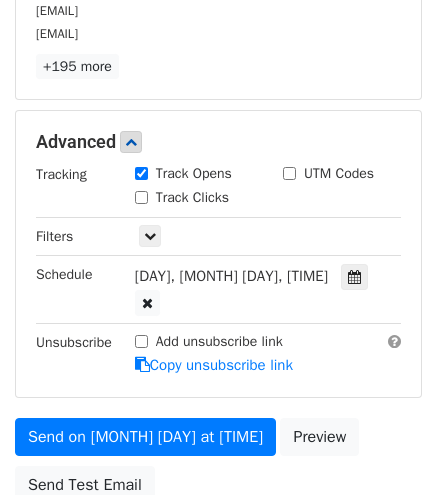 click on "Track Clicks" at bounding box center (141, 197) 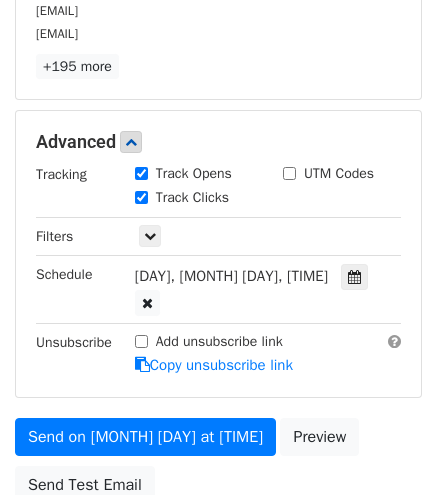 click on "UTM Codes" at bounding box center (289, 173) 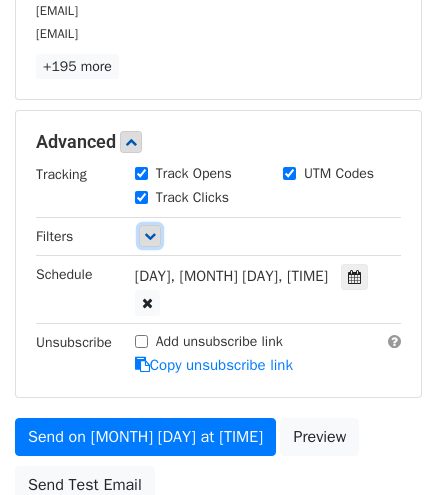 click at bounding box center [150, 236] 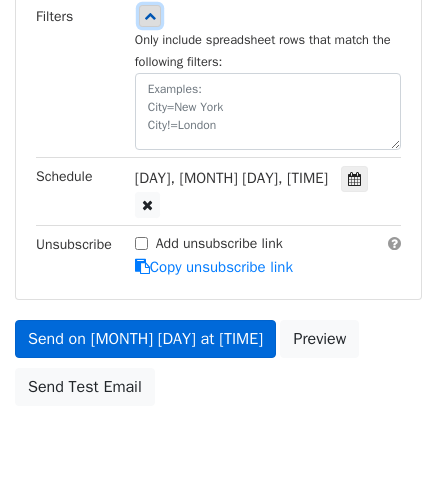 scroll, scrollTop: 1131, scrollLeft: 0, axis: vertical 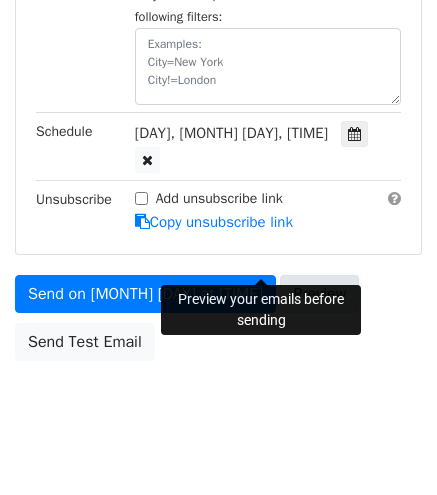 click on "Preview" at bounding box center [319, 294] 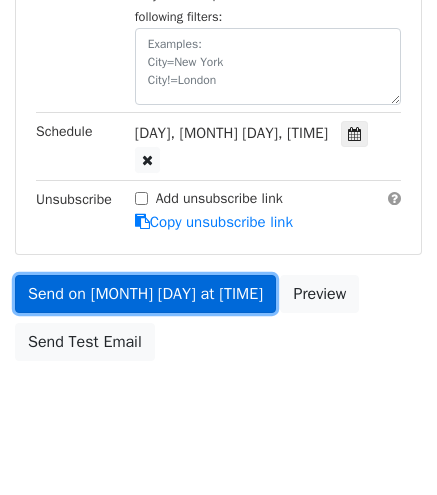 click on "Send on [MONTH] [DAY] at [TIME]" at bounding box center [145, 294] 